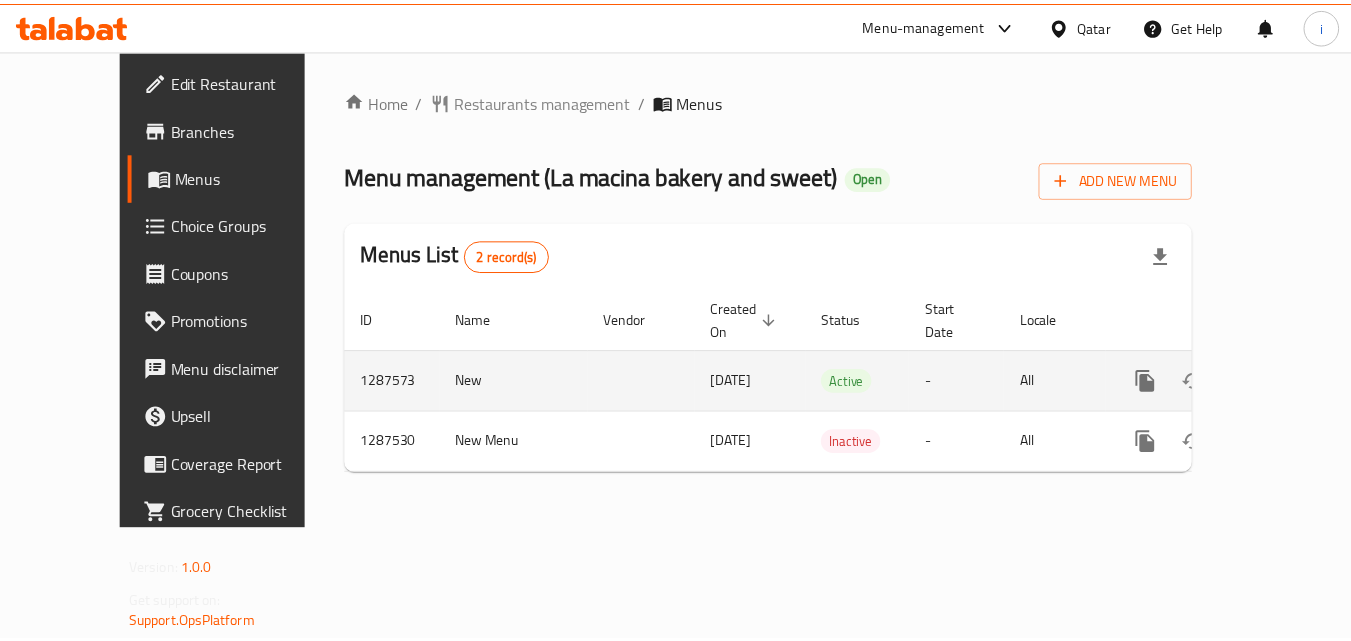 scroll, scrollTop: 0, scrollLeft: 0, axis: both 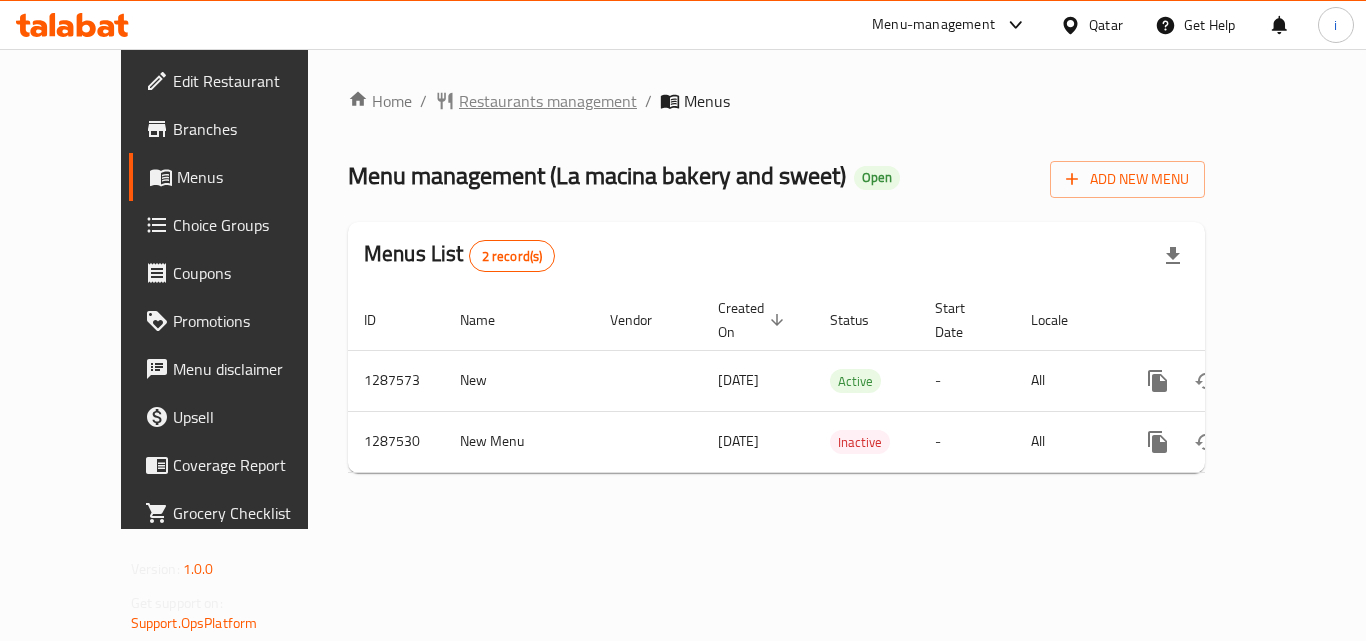 click on "Restaurants management" at bounding box center [548, 101] 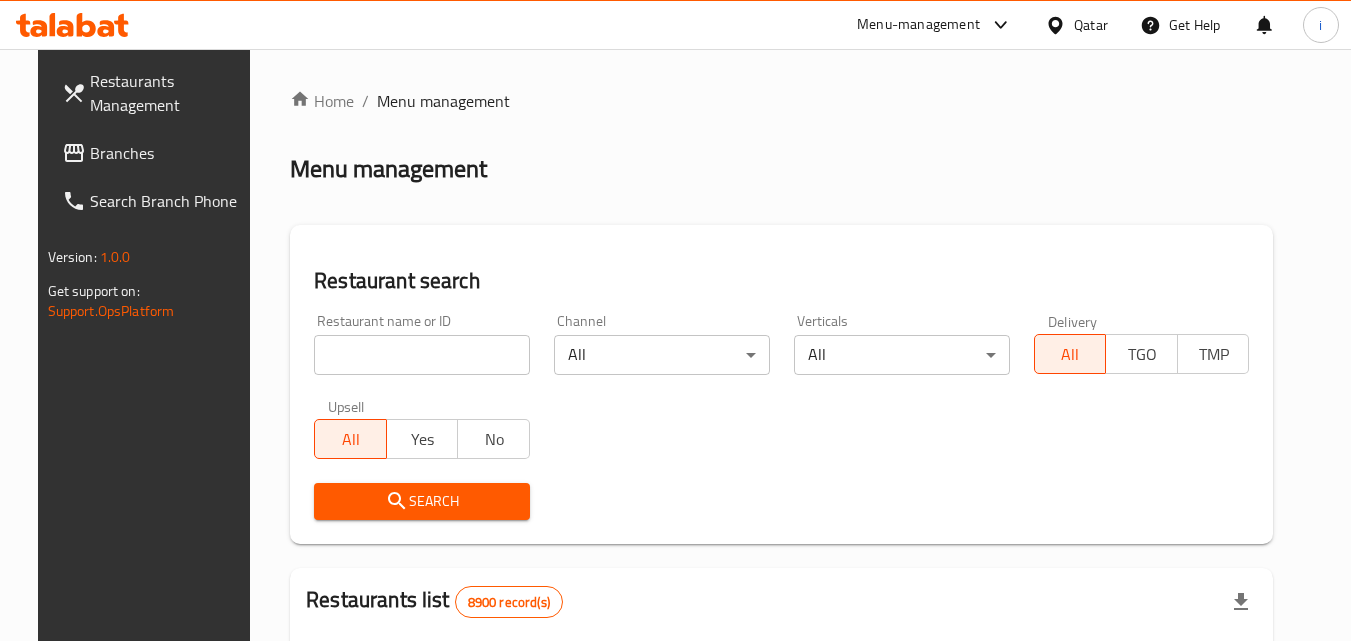 click at bounding box center (422, 355) 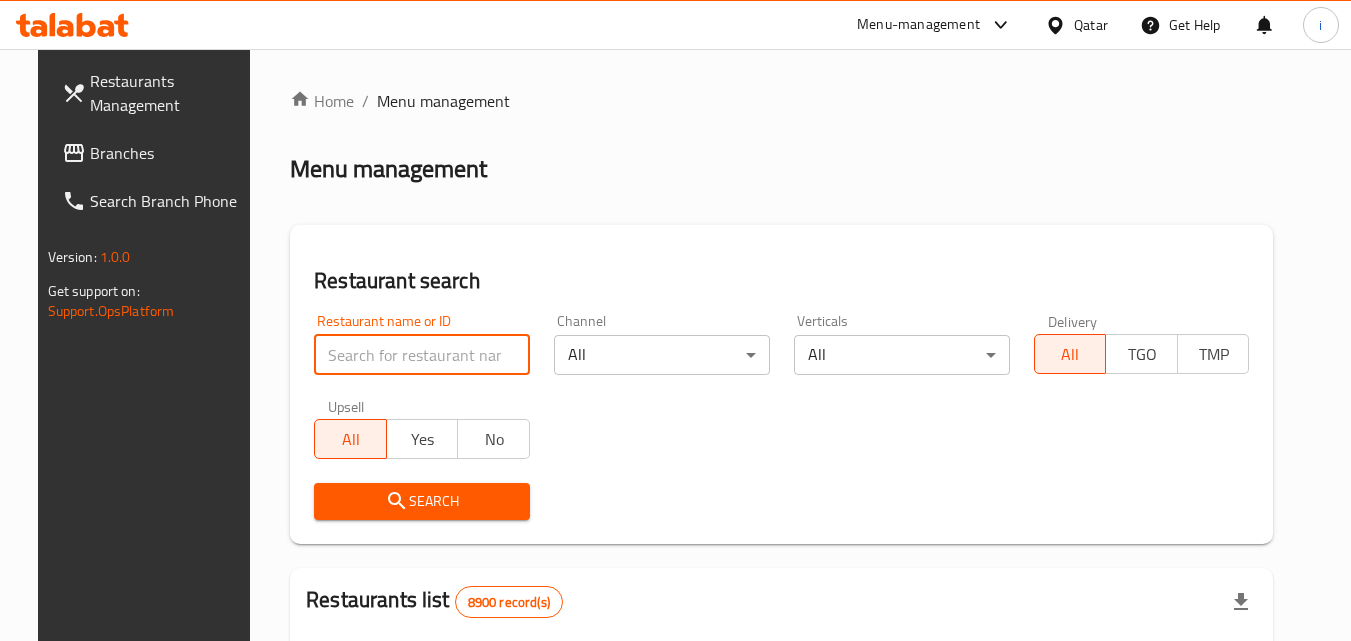paste on "696776" 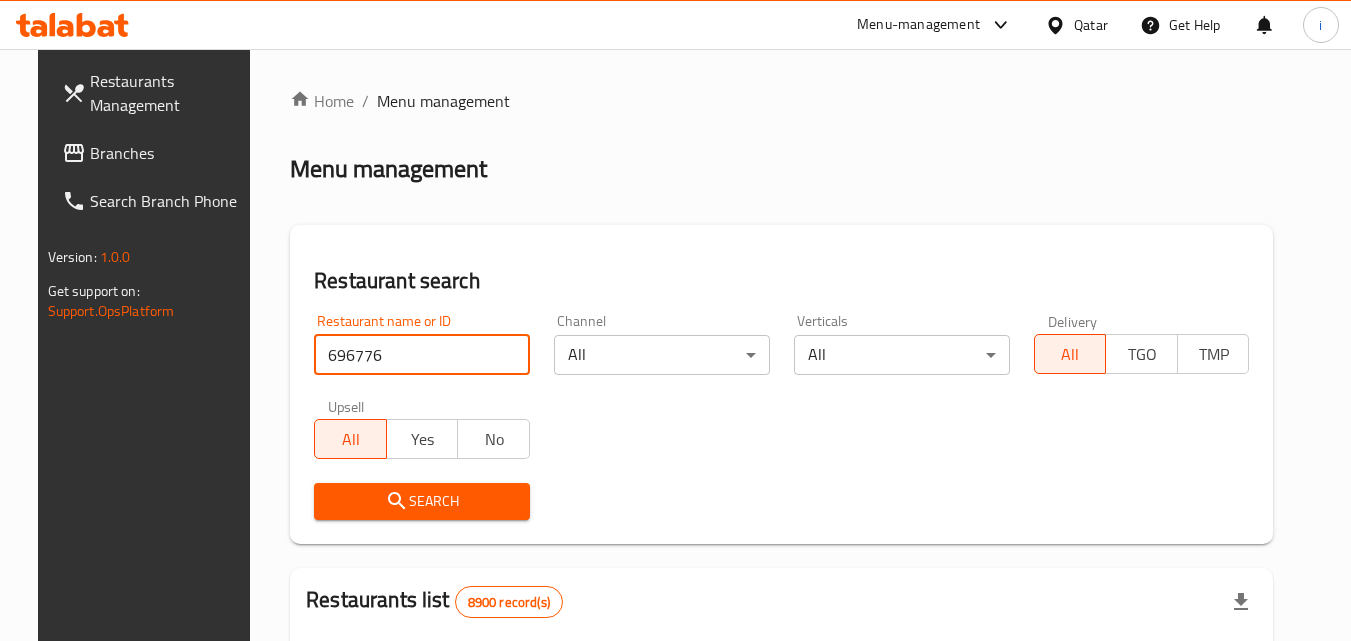 scroll, scrollTop: 500, scrollLeft: 0, axis: vertical 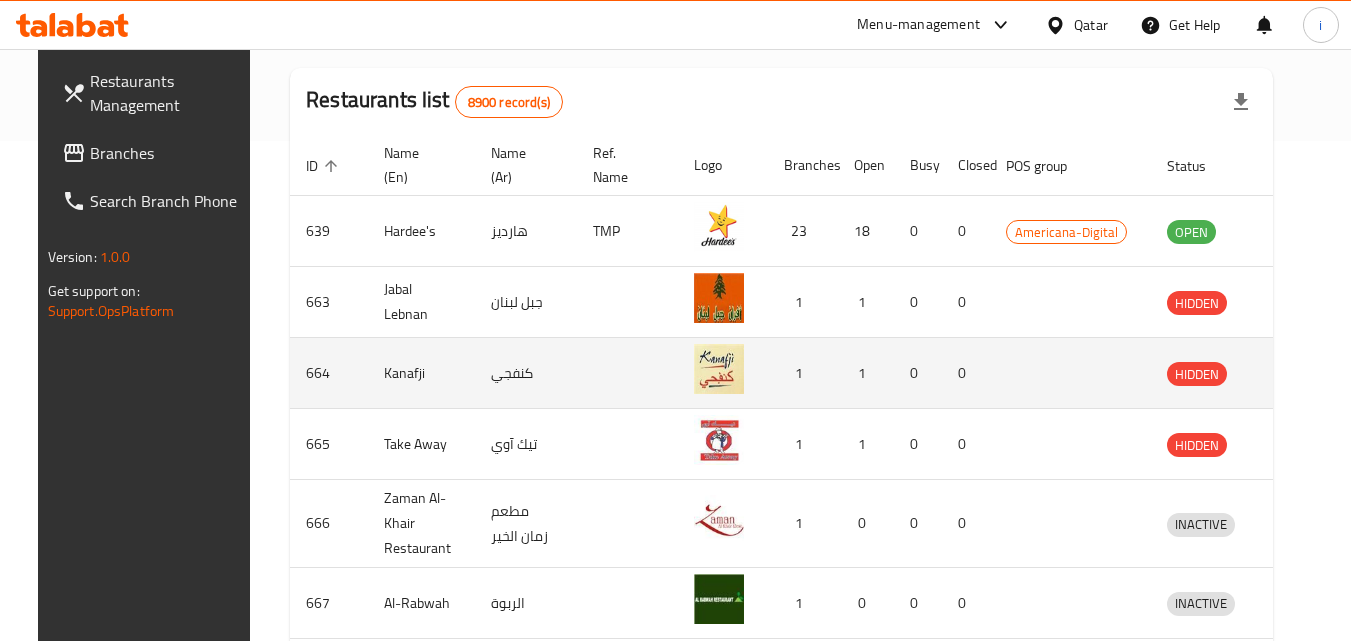 type on "696776" 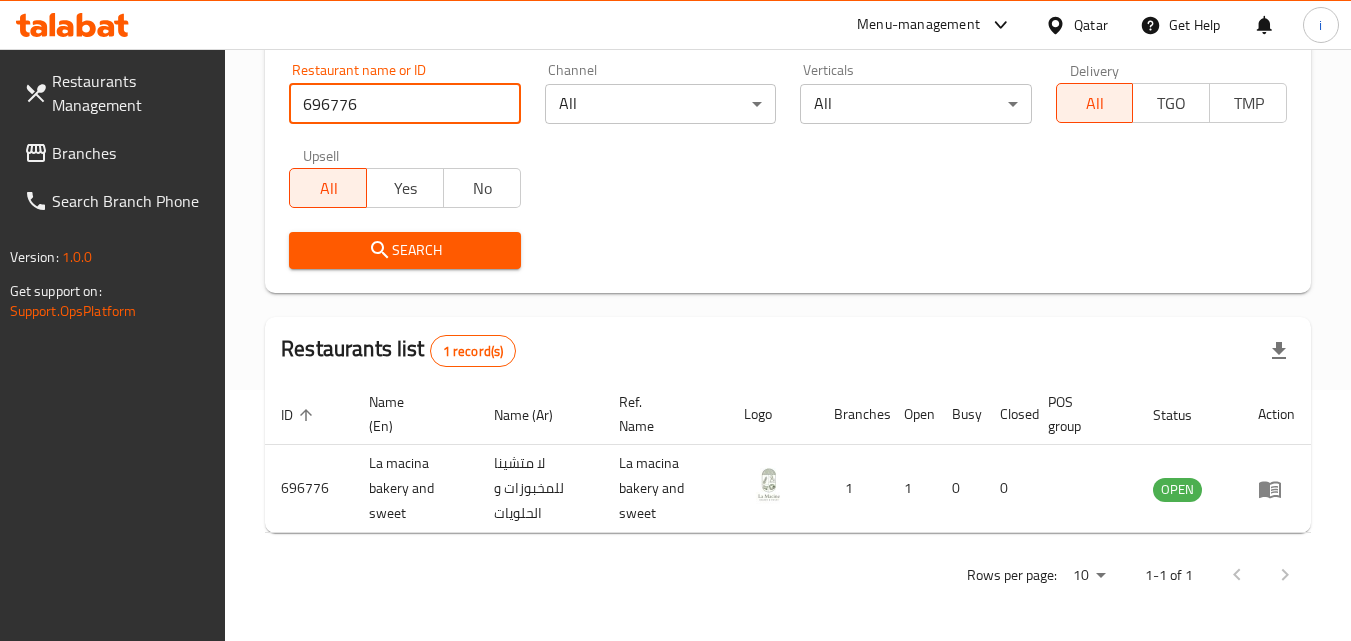 scroll, scrollTop: 251, scrollLeft: 0, axis: vertical 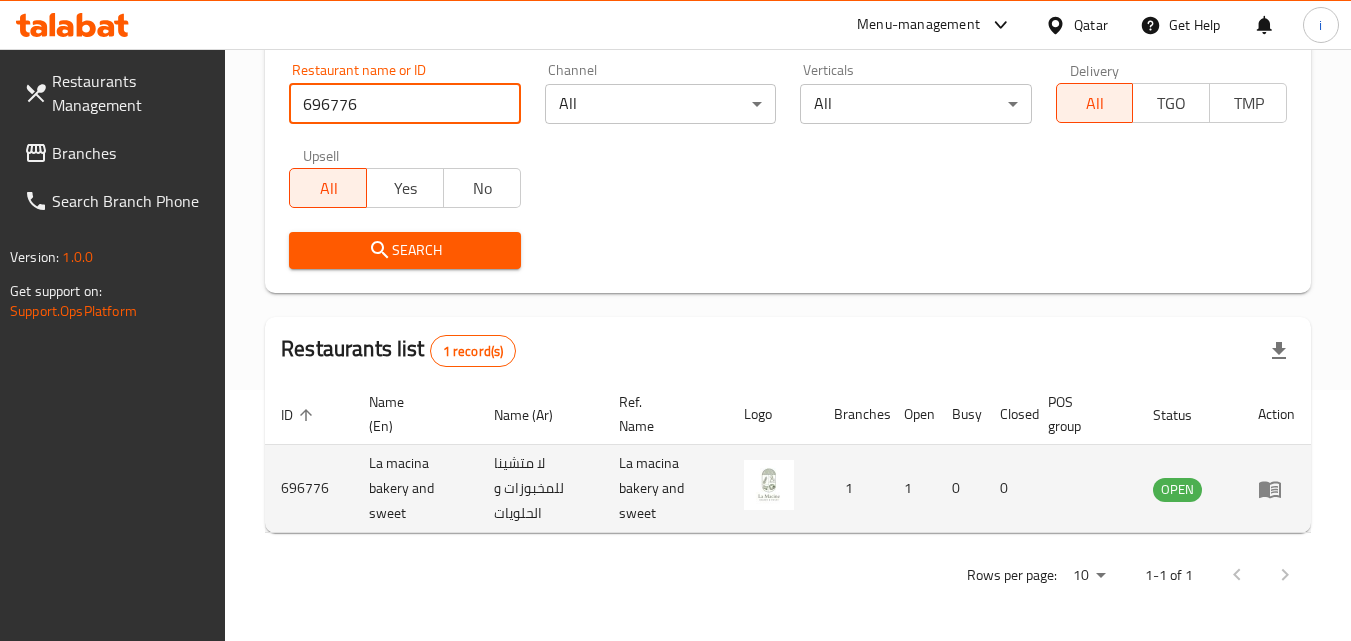 click 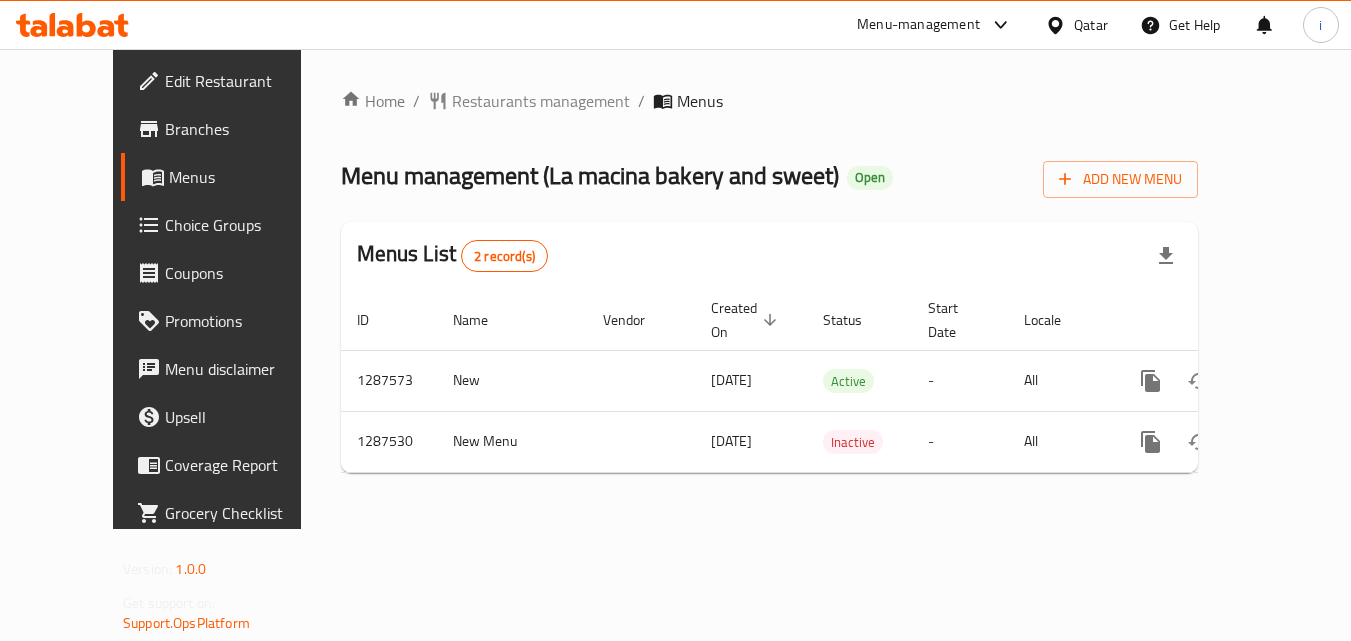scroll, scrollTop: 0, scrollLeft: 0, axis: both 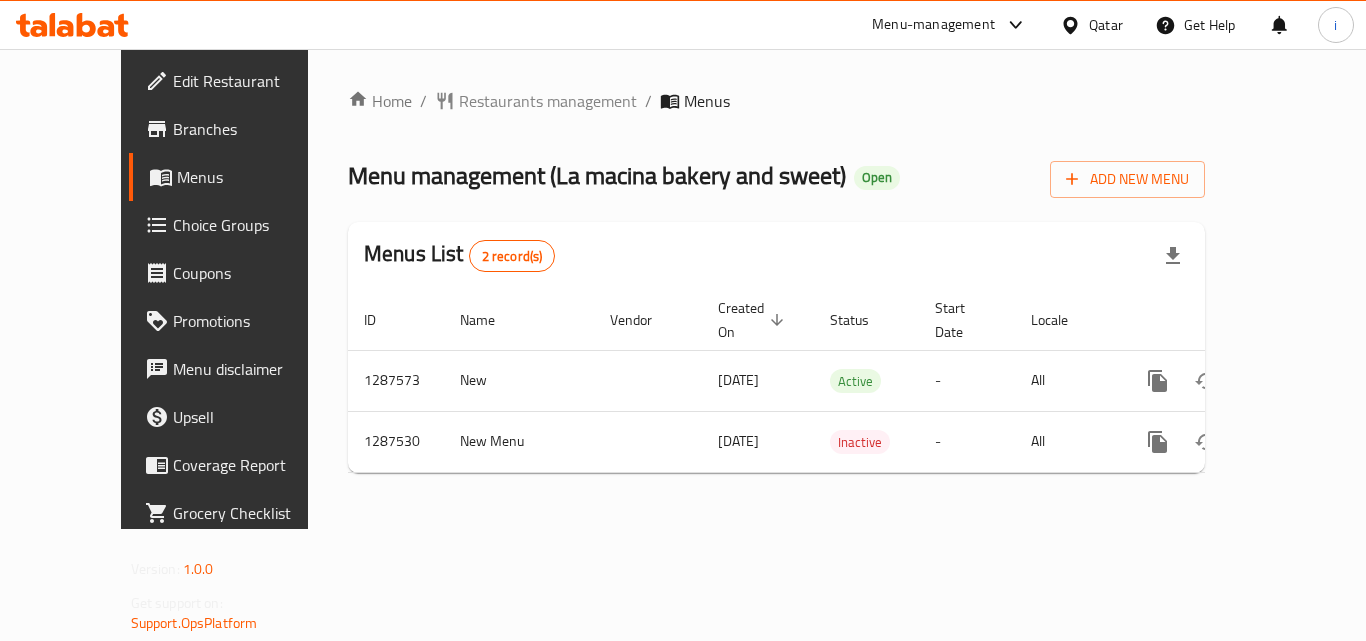 click 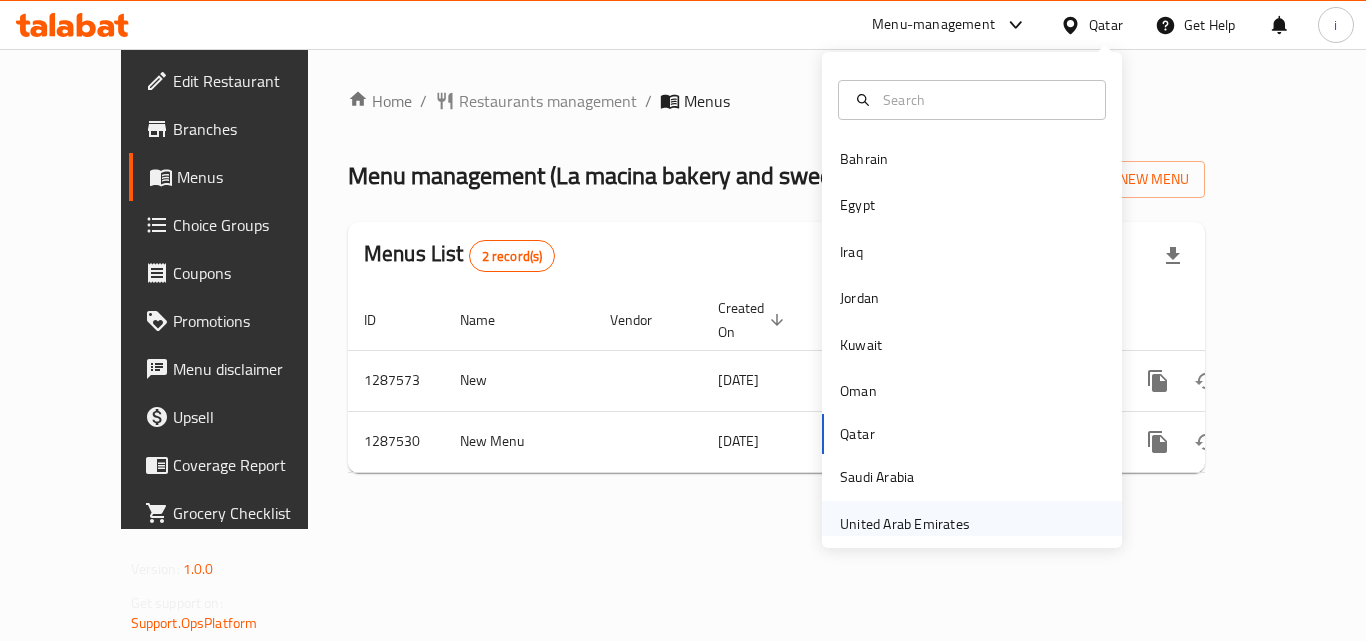 click on "United Arab Emirates" at bounding box center [905, 524] 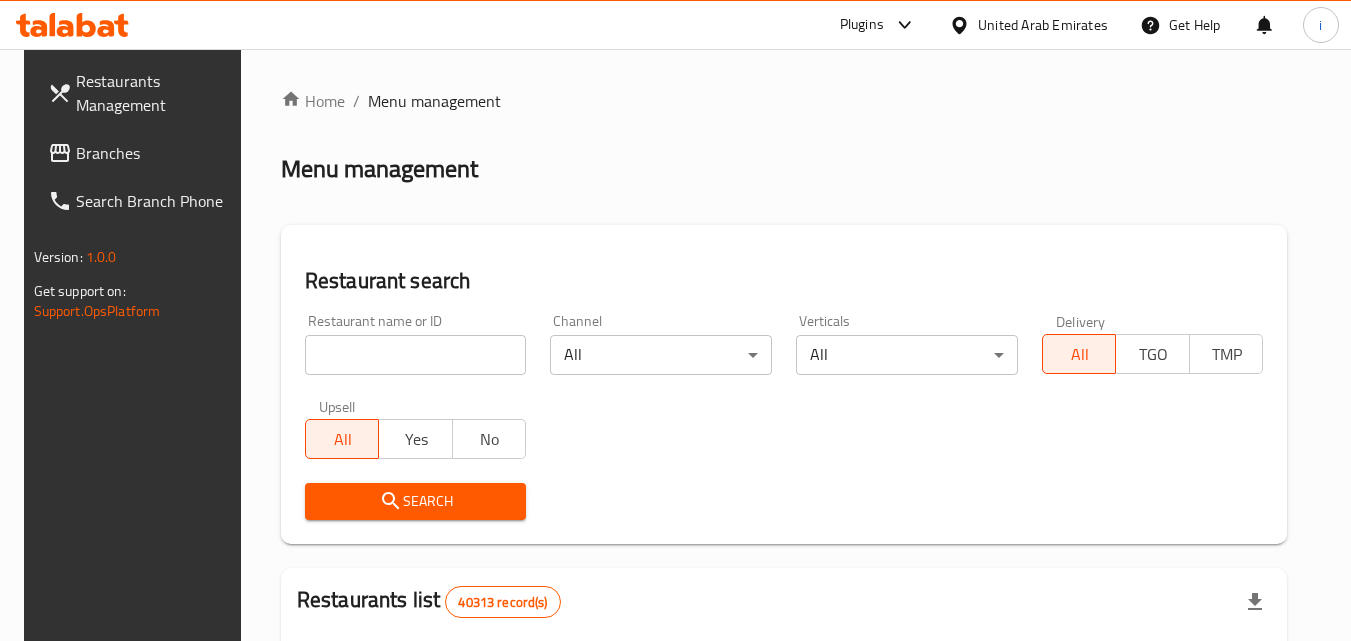 click on "Branches" at bounding box center [155, 153] 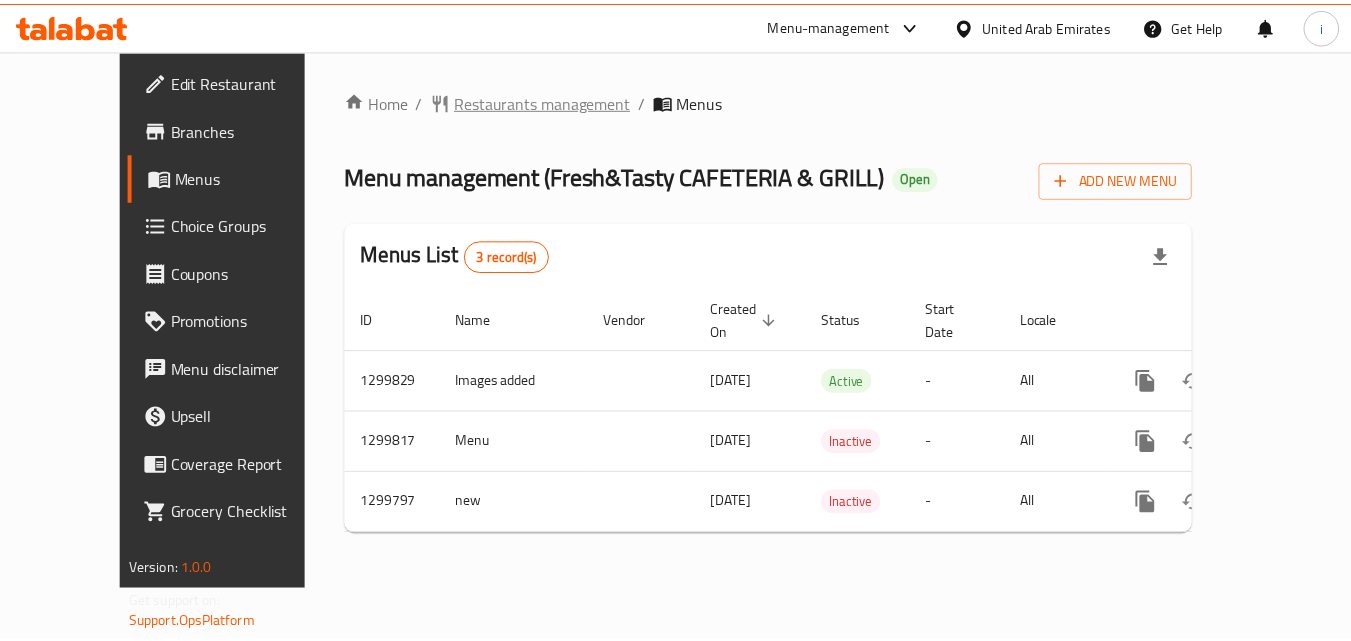 scroll, scrollTop: 0, scrollLeft: 0, axis: both 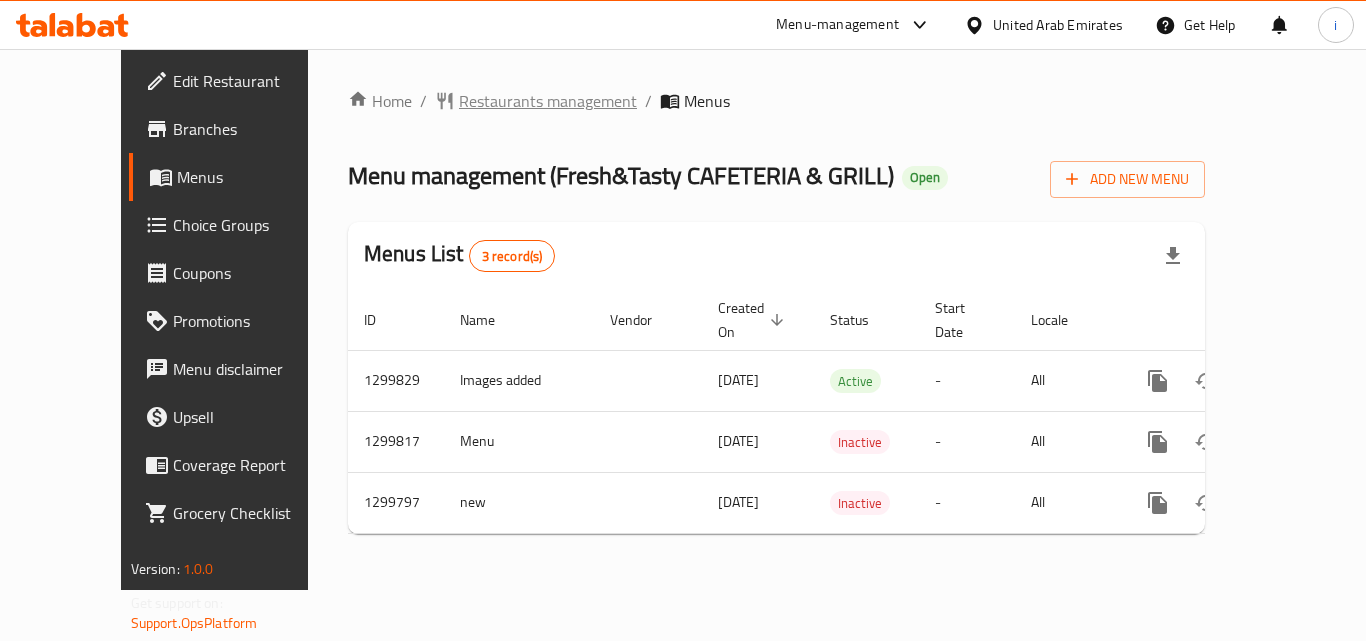 click on "Restaurants management" at bounding box center (548, 101) 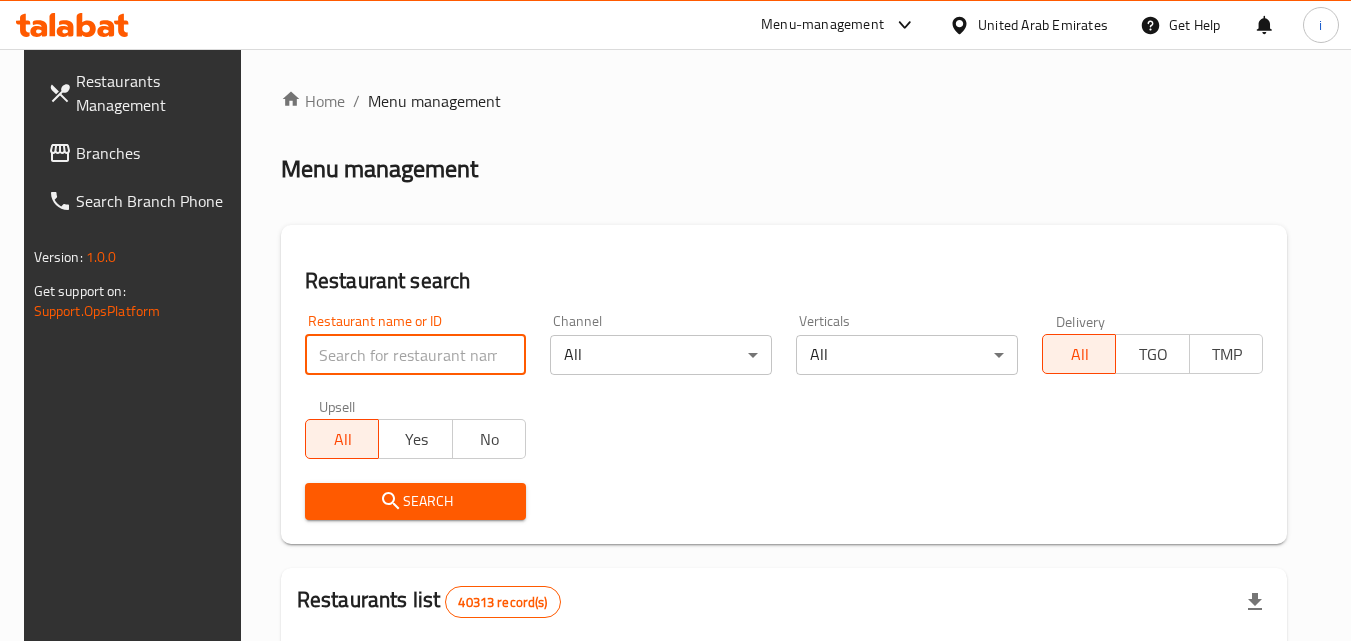 click at bounding box center (416, 355) 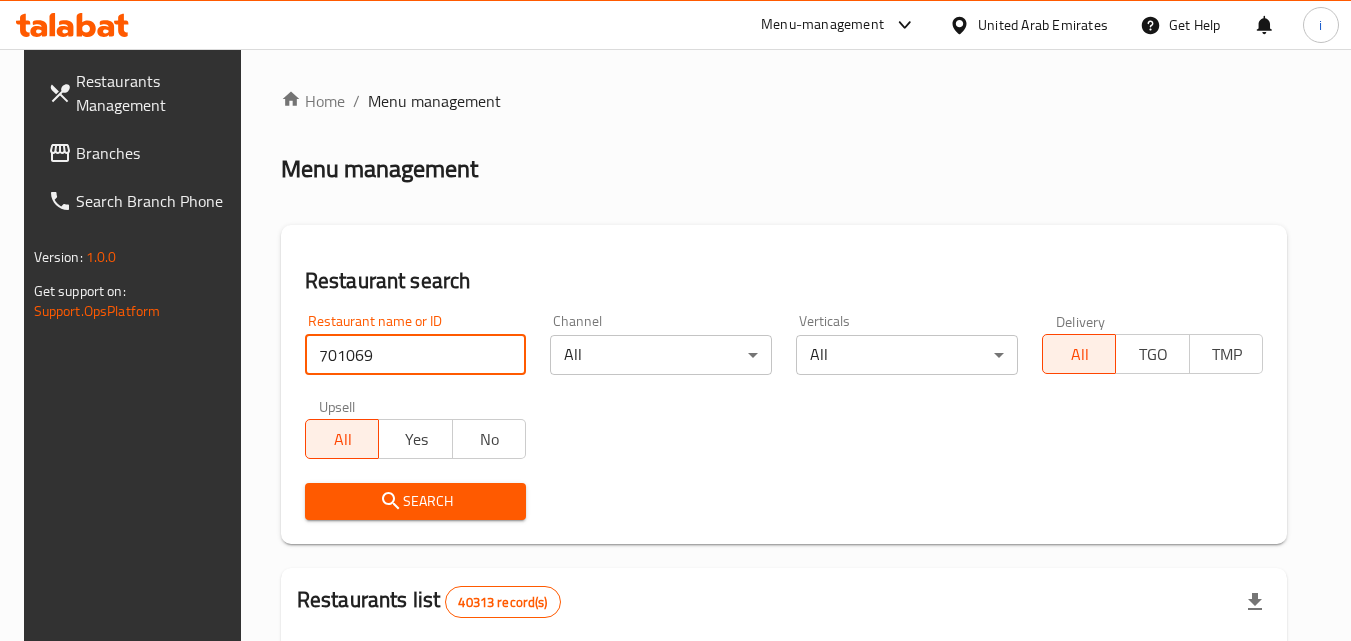 type on "701069" 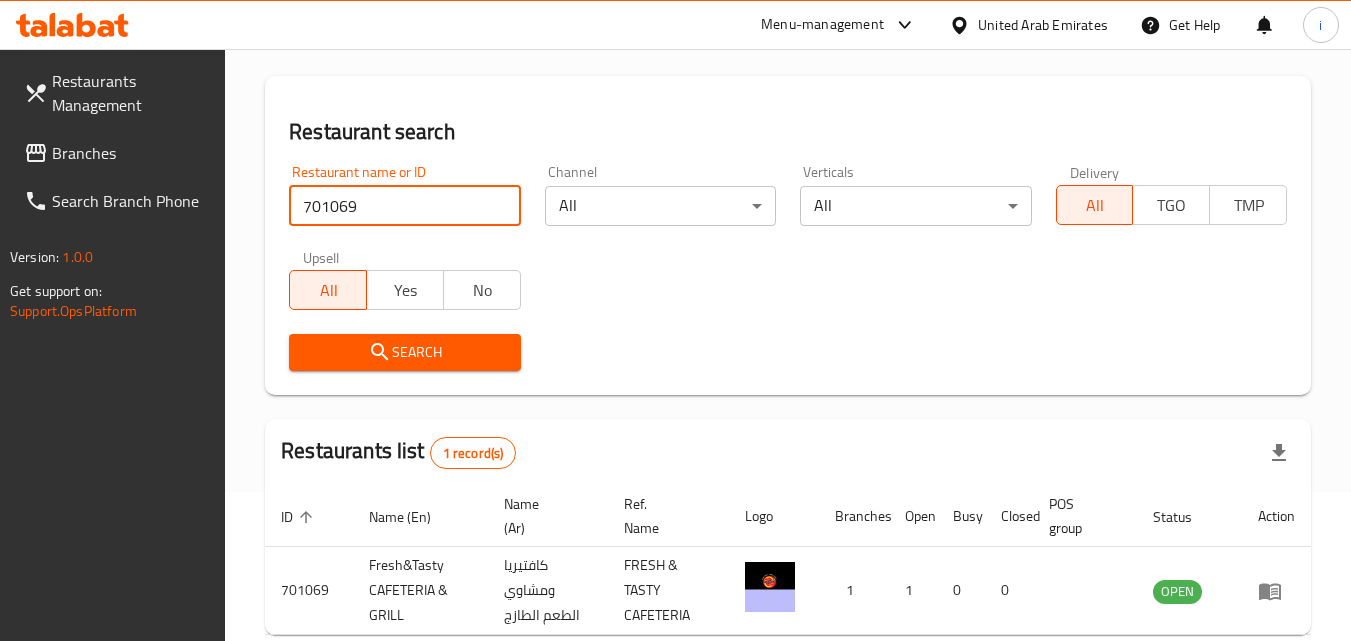 scroll, scrollTop: 251, scrollLeft: 0, axis: vertical 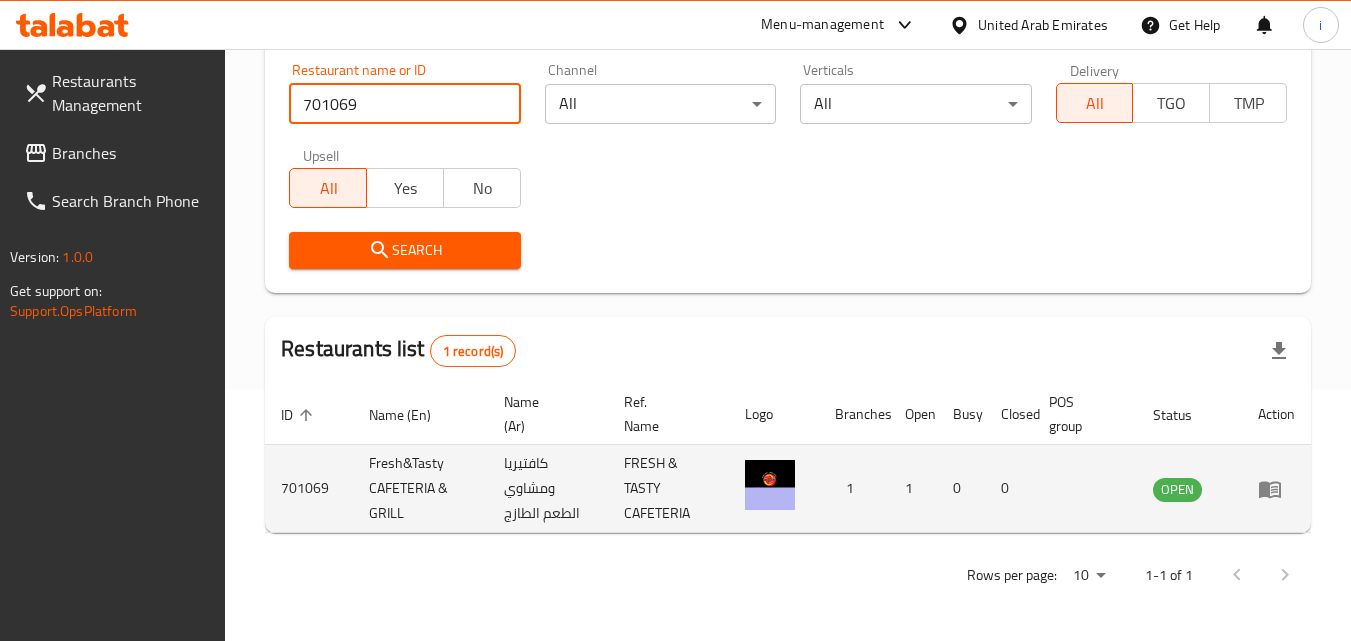 click 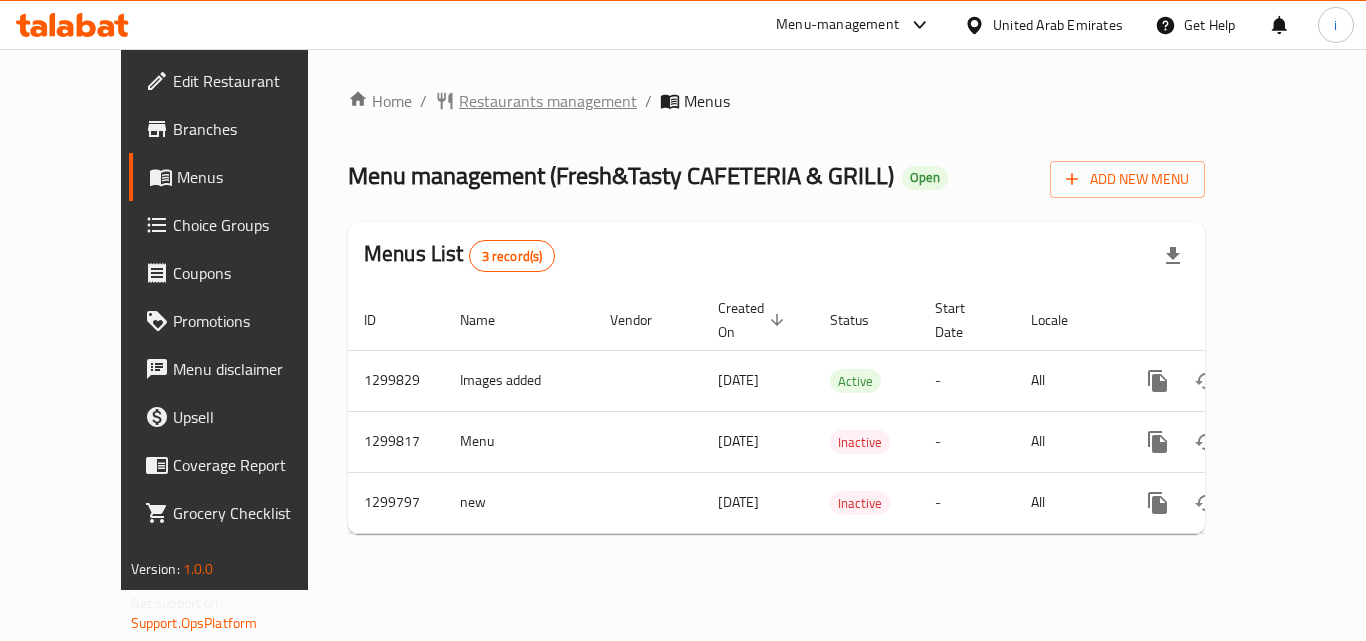 click on "Restaurants management" at bounding box center [548, 101] 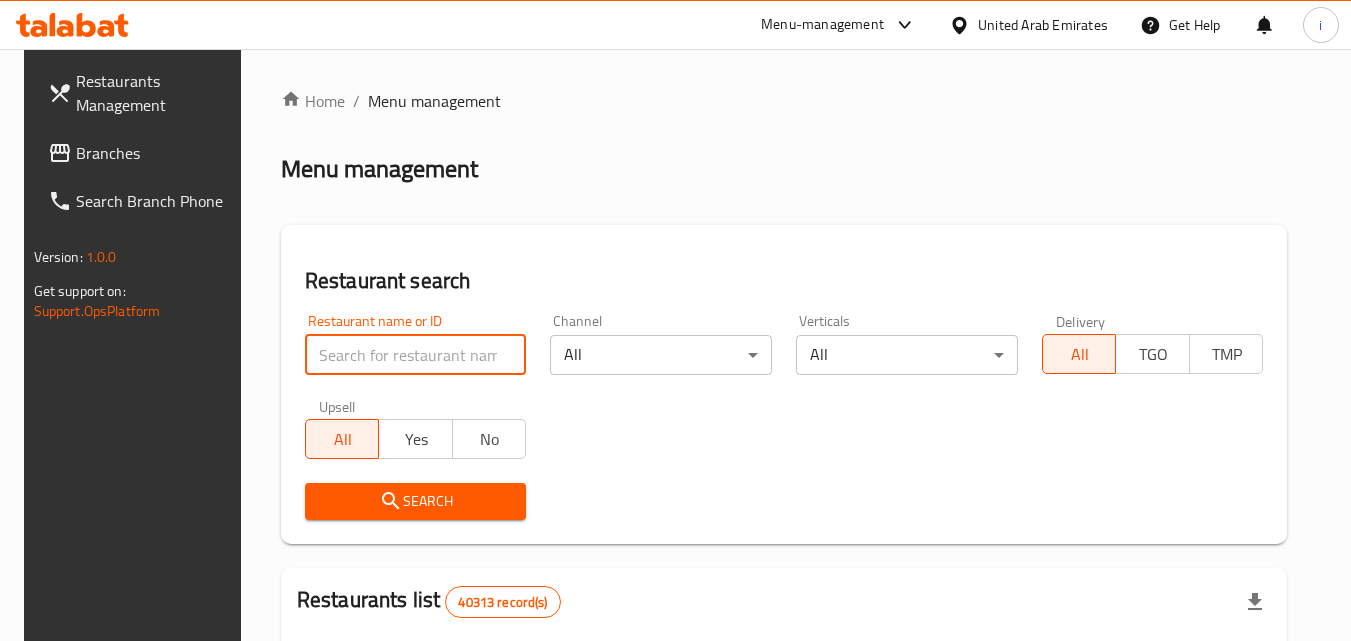 click at bounding box center [416, 355] 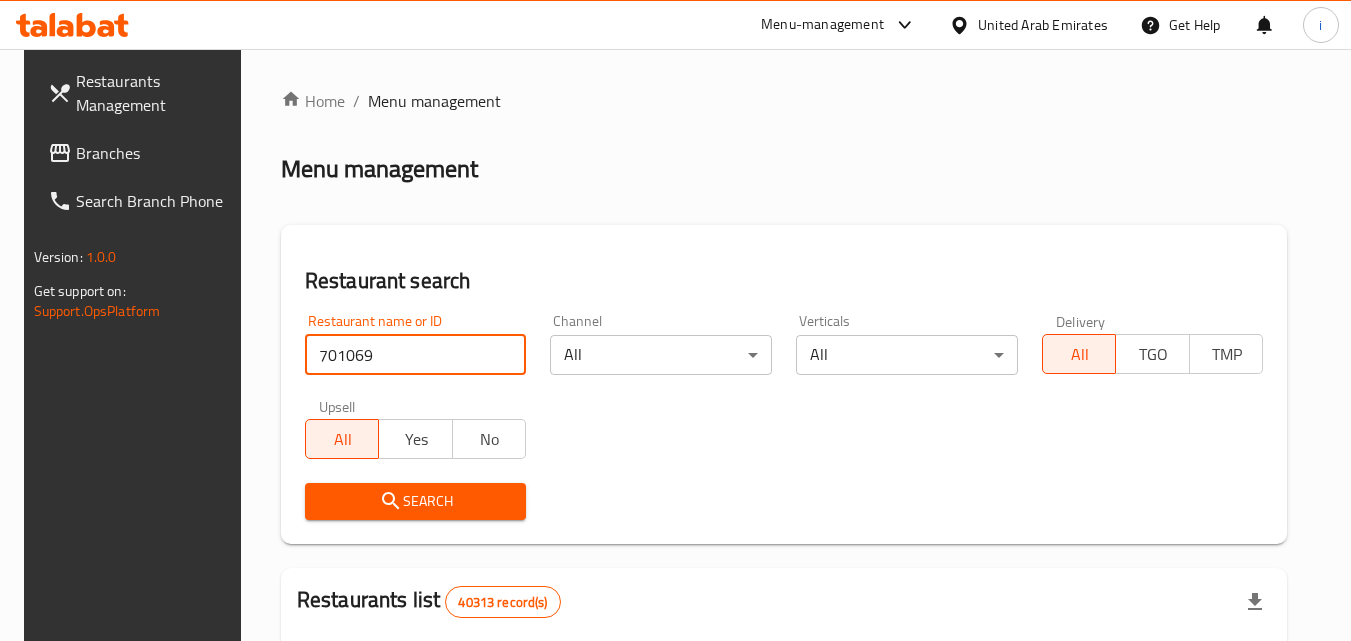 type on "701069" 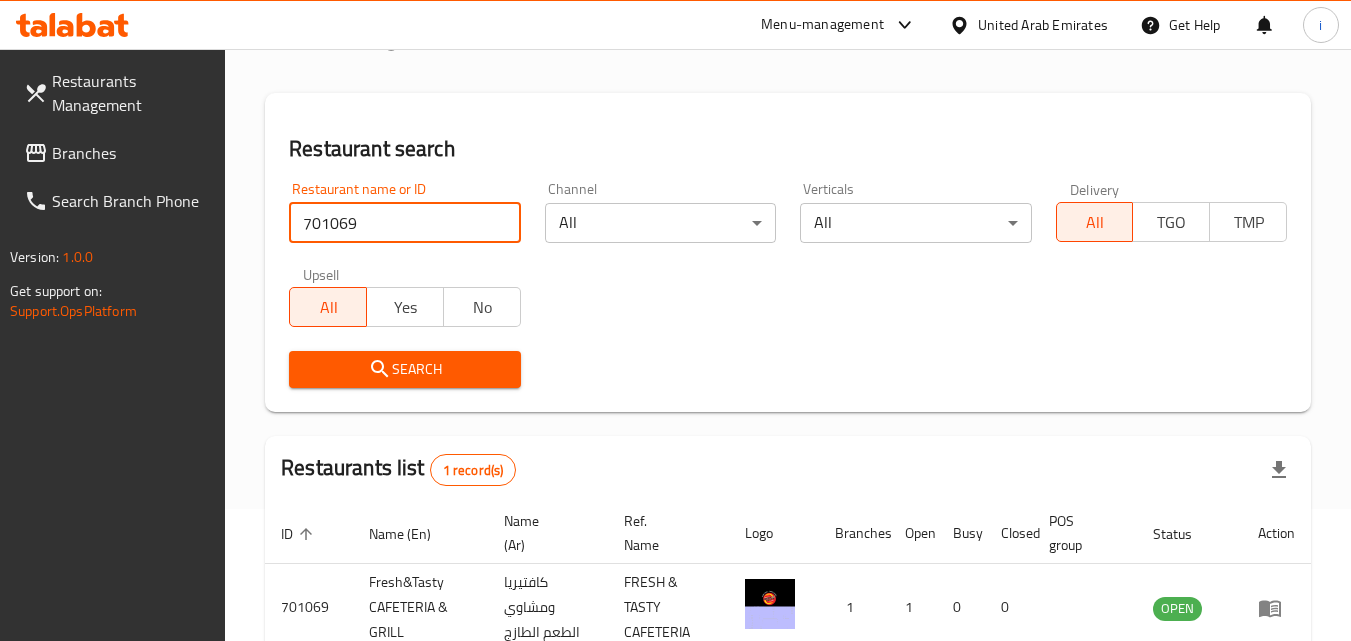 scroll, scrollTop: 251, scrollLeft: 0, axis: vertical 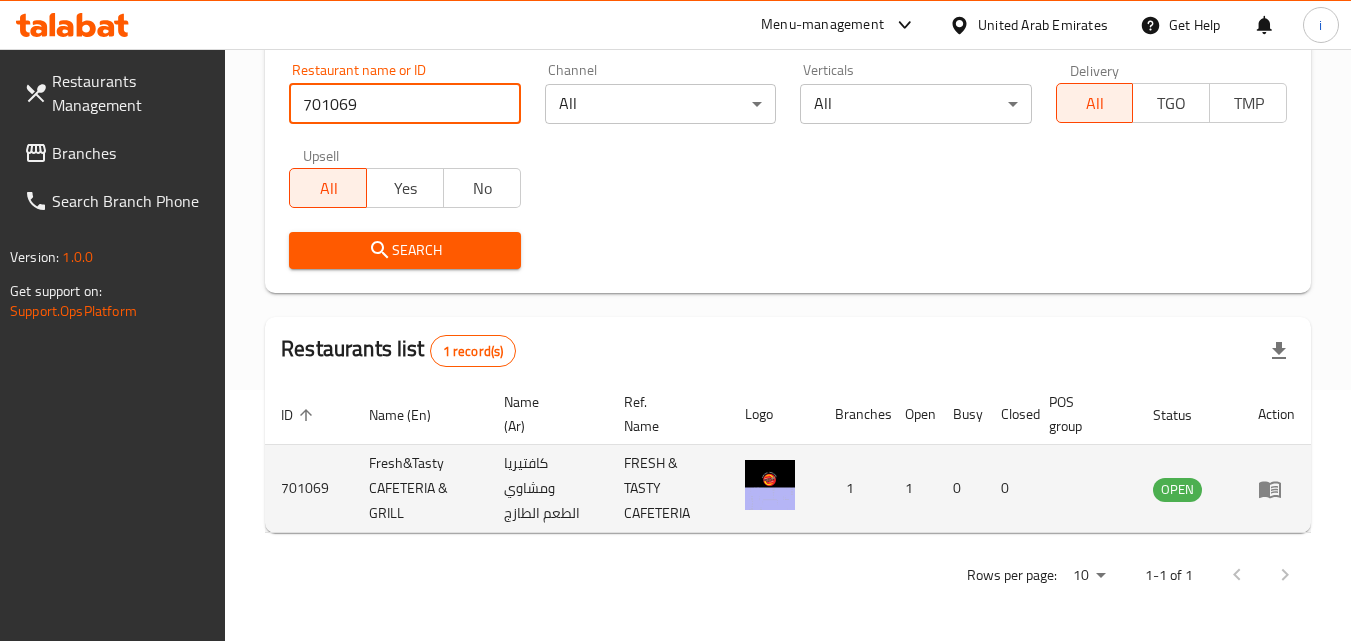 click 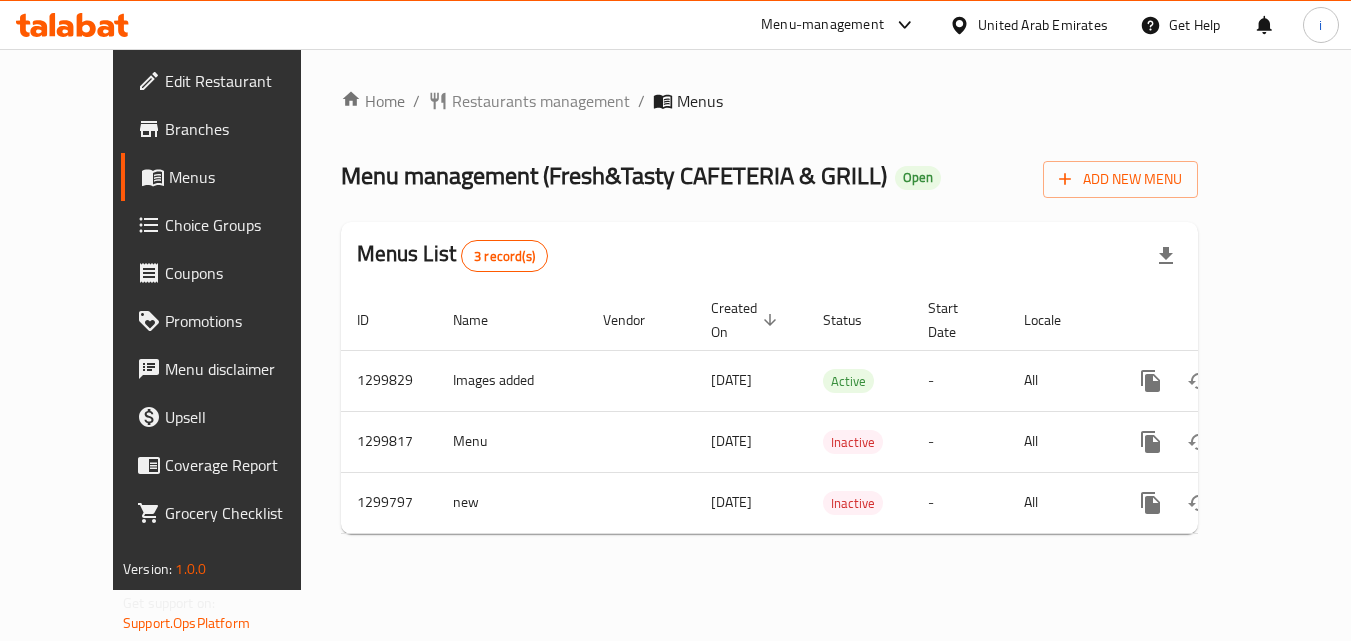 scroll, scrollTop: 0, scrollLeft: 0, axis: both 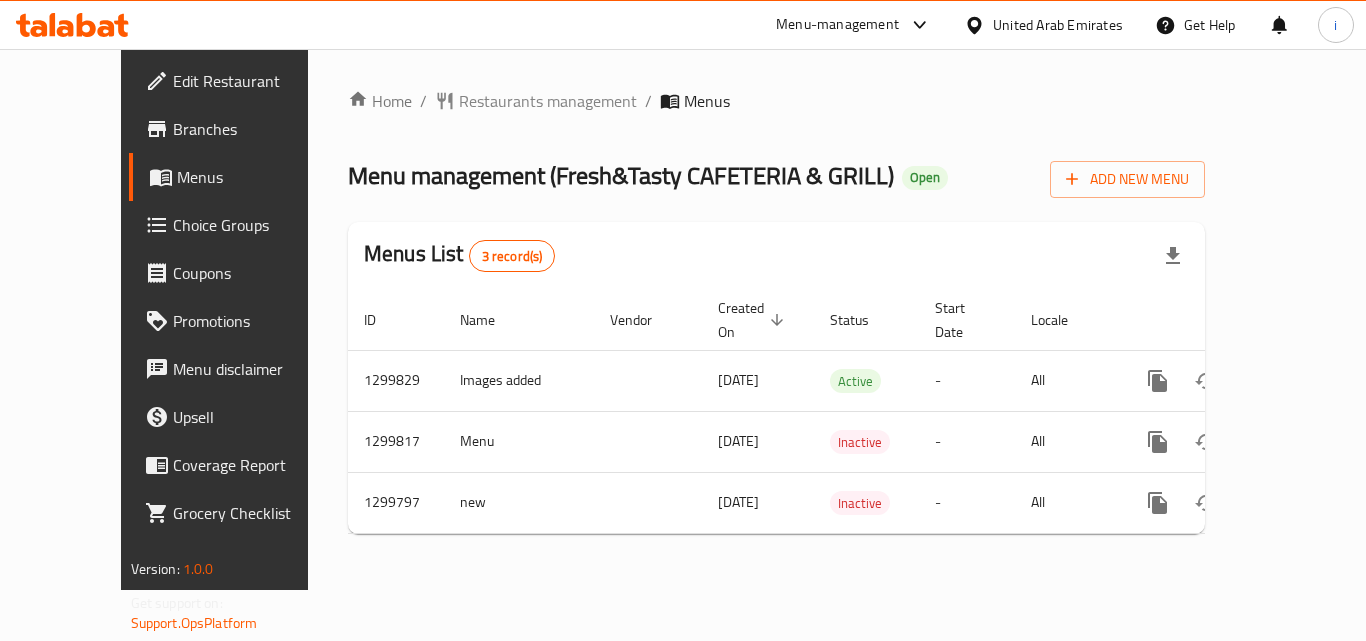 click on "United Arab Emirates" at bounding box center [1058, 25] 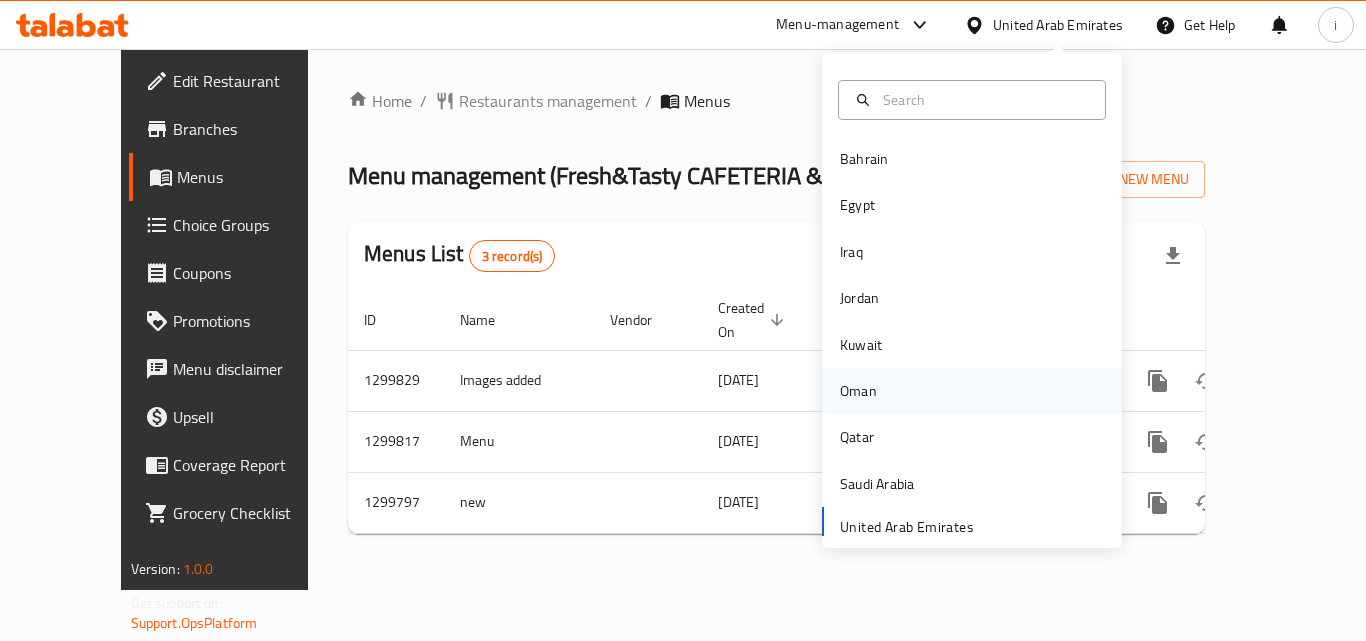 click on "Oman" at bounding box center [858, 391] 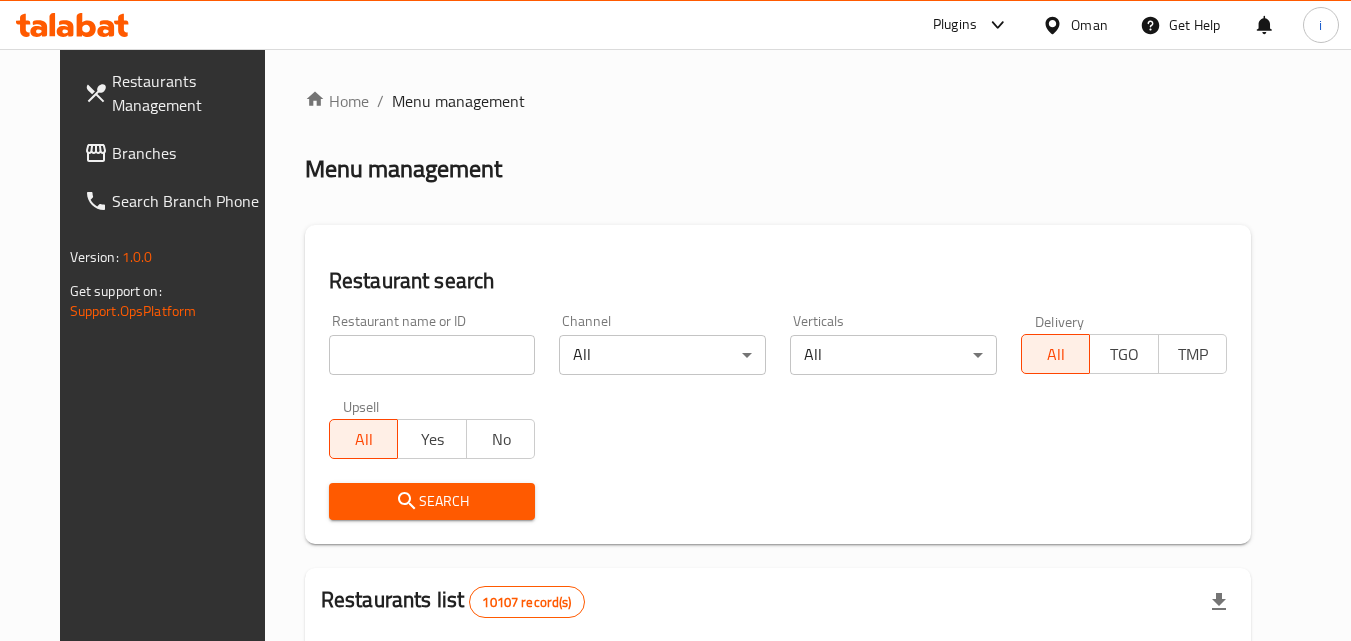 click 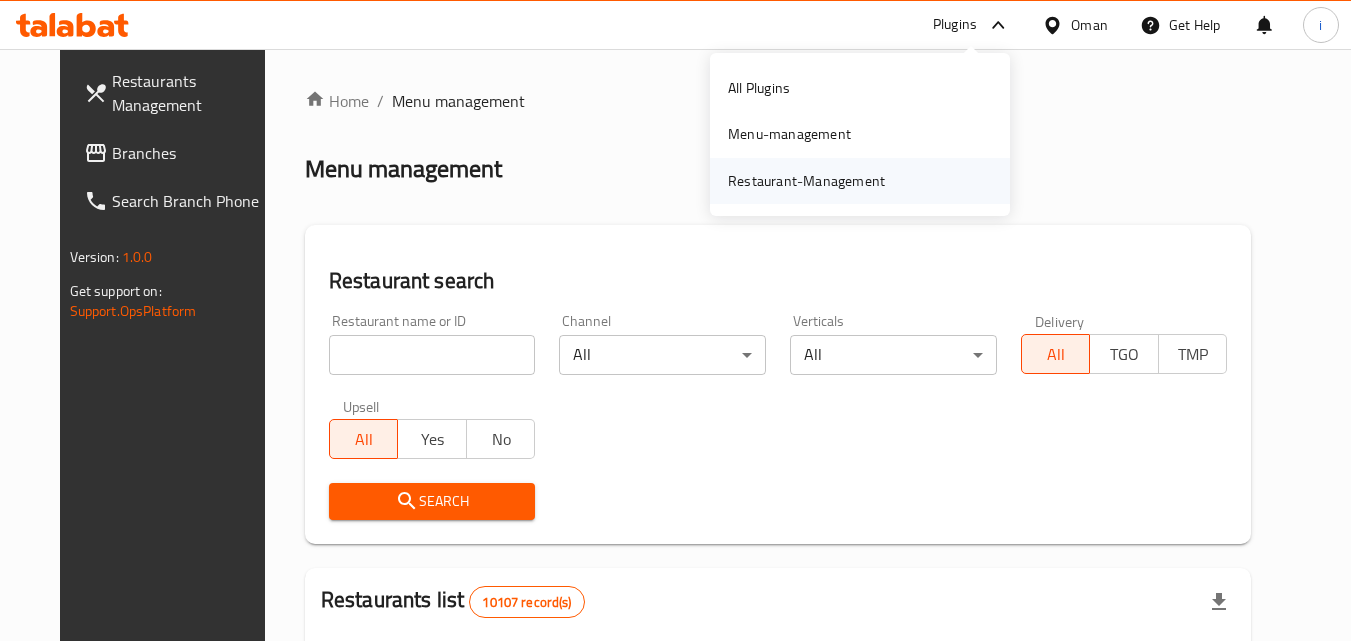 click on "Restaurant-Management" at bounding box center [806, 181] 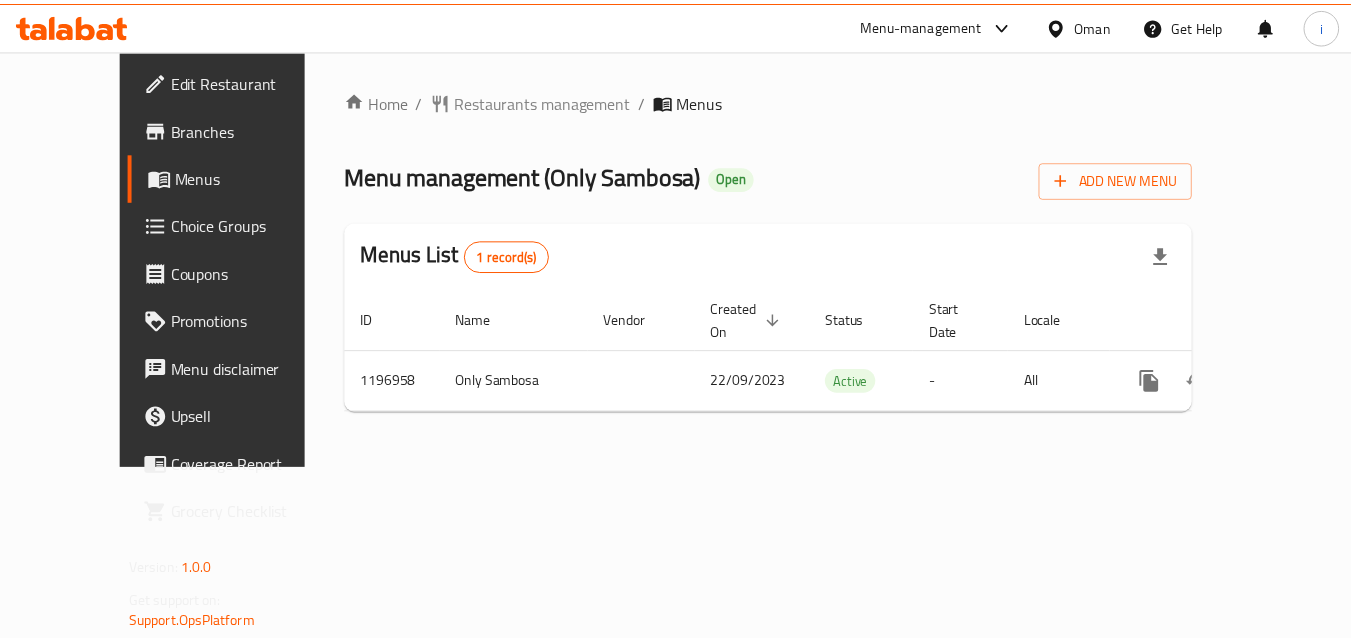 scroll, scrollTop: 0, scrollLeft: 0, axis: both 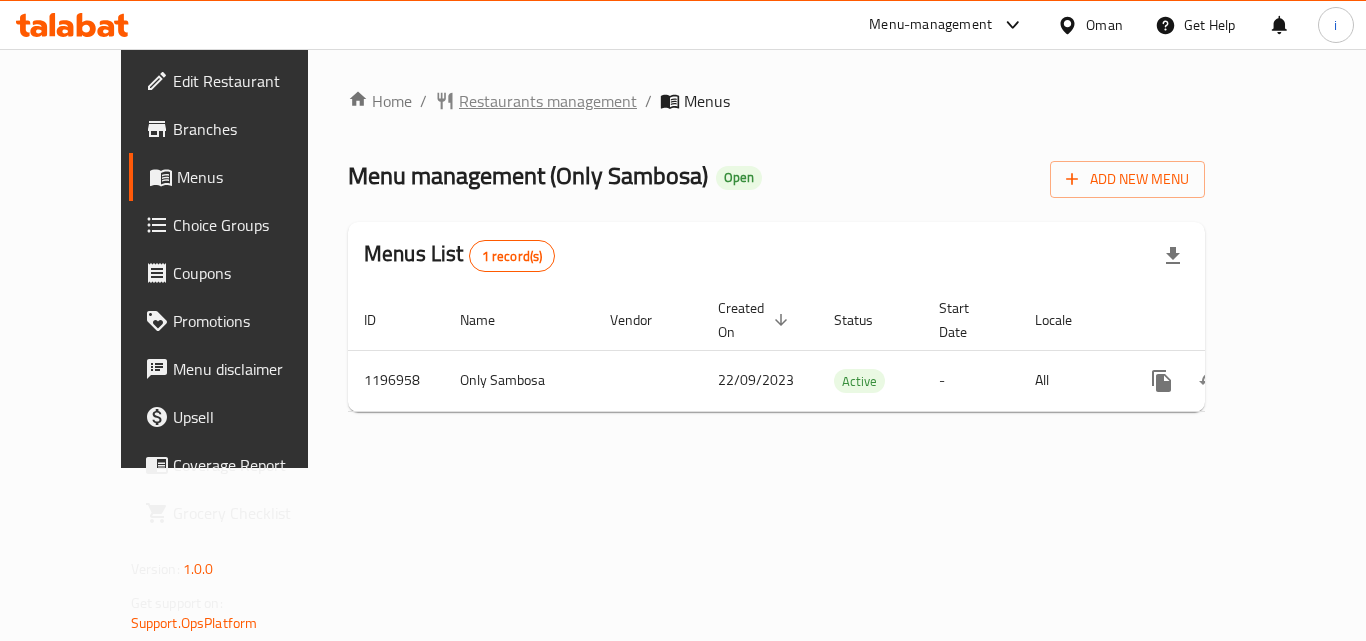 click on "Restaurants management" at bounding box center (548, 101) 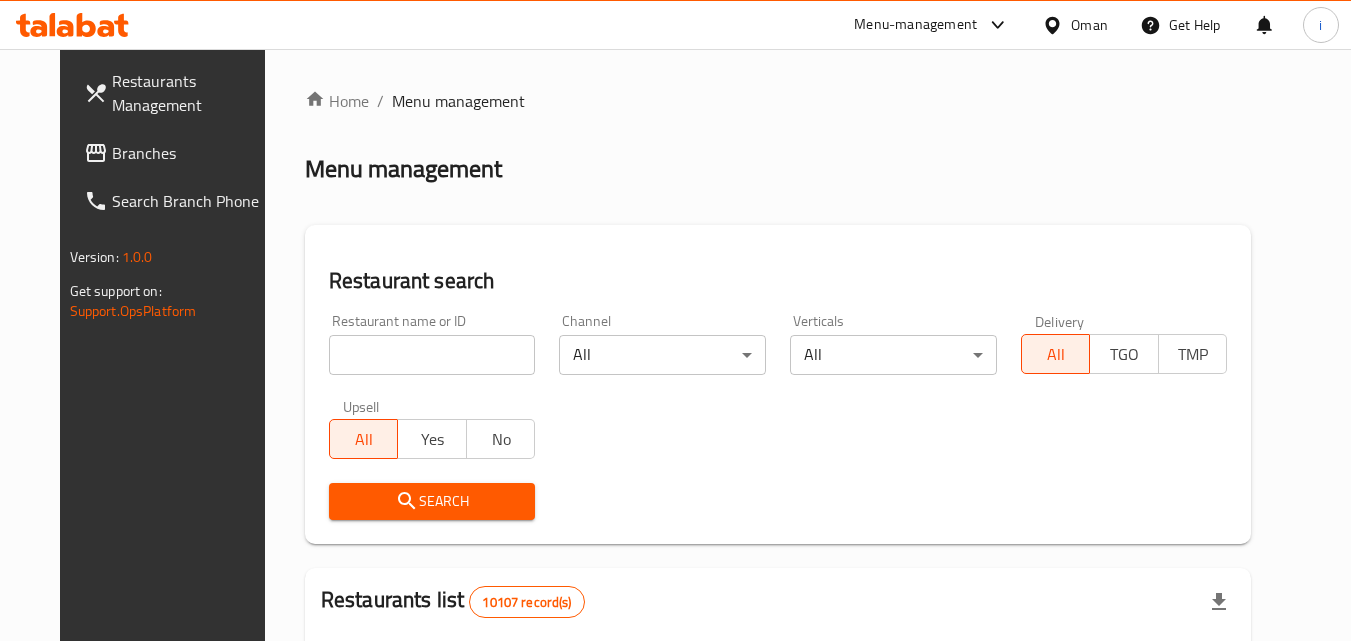 click at bounding box center [432, 355] 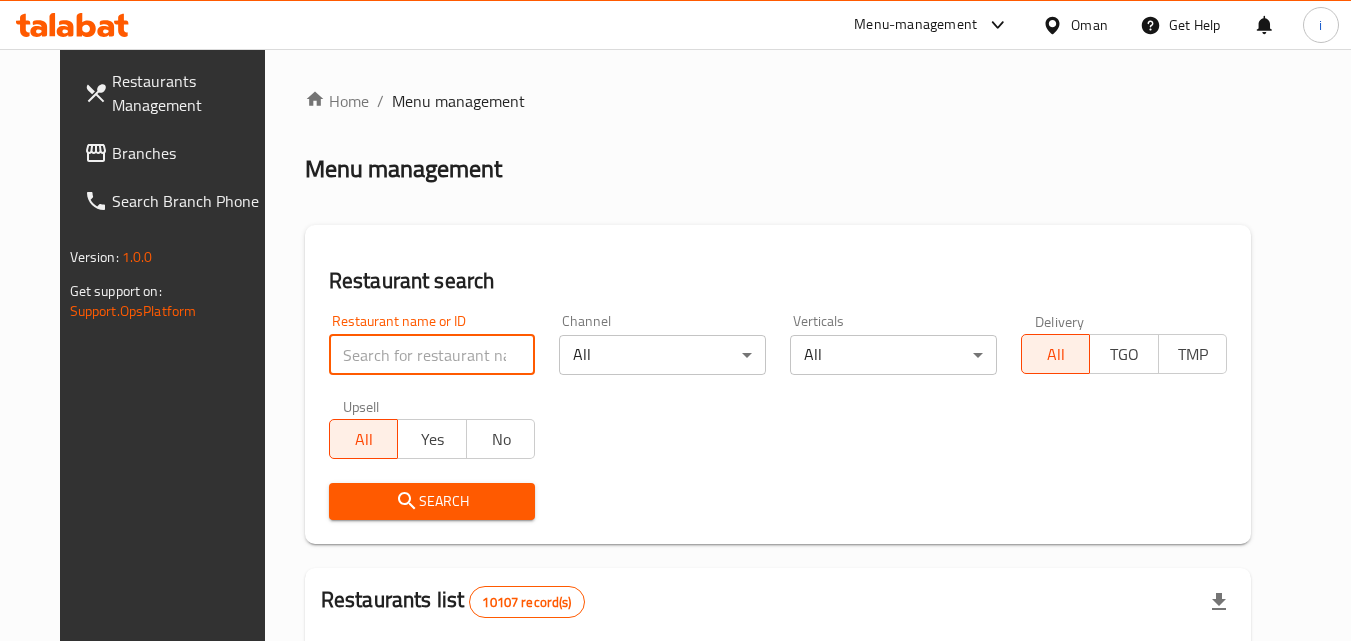 paste on "667909" 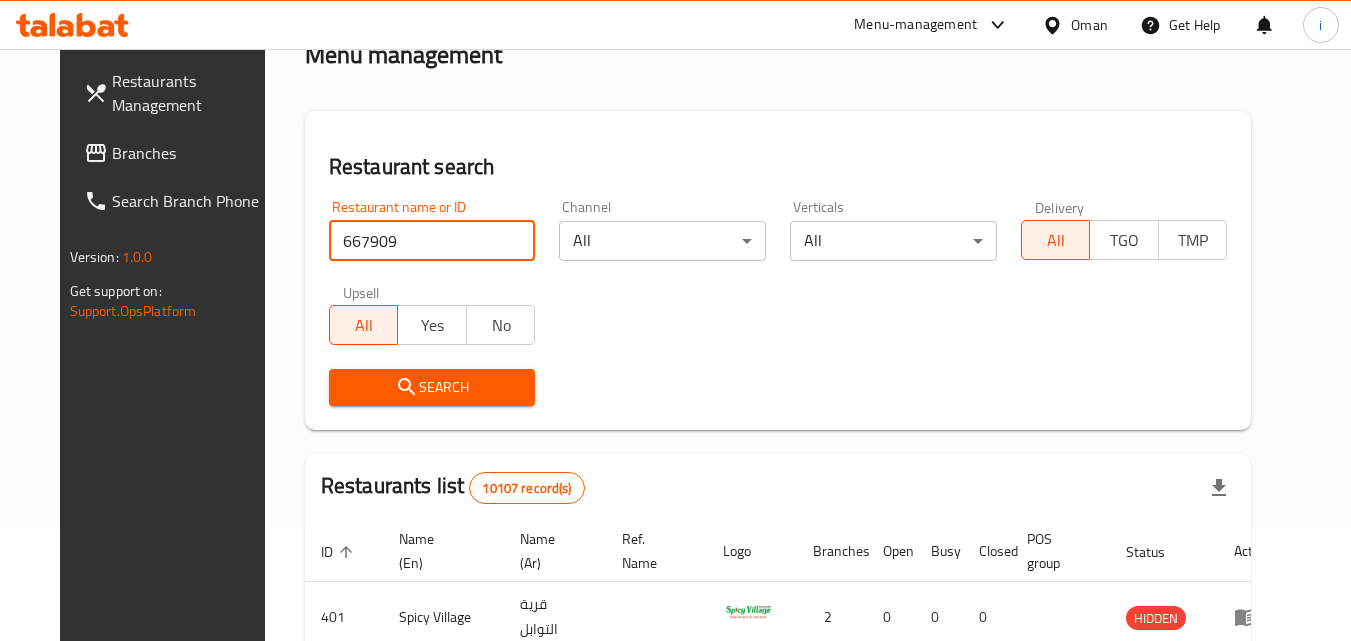 scroll, scrollTop: 200, scrollLeft: 0, axis: vertical 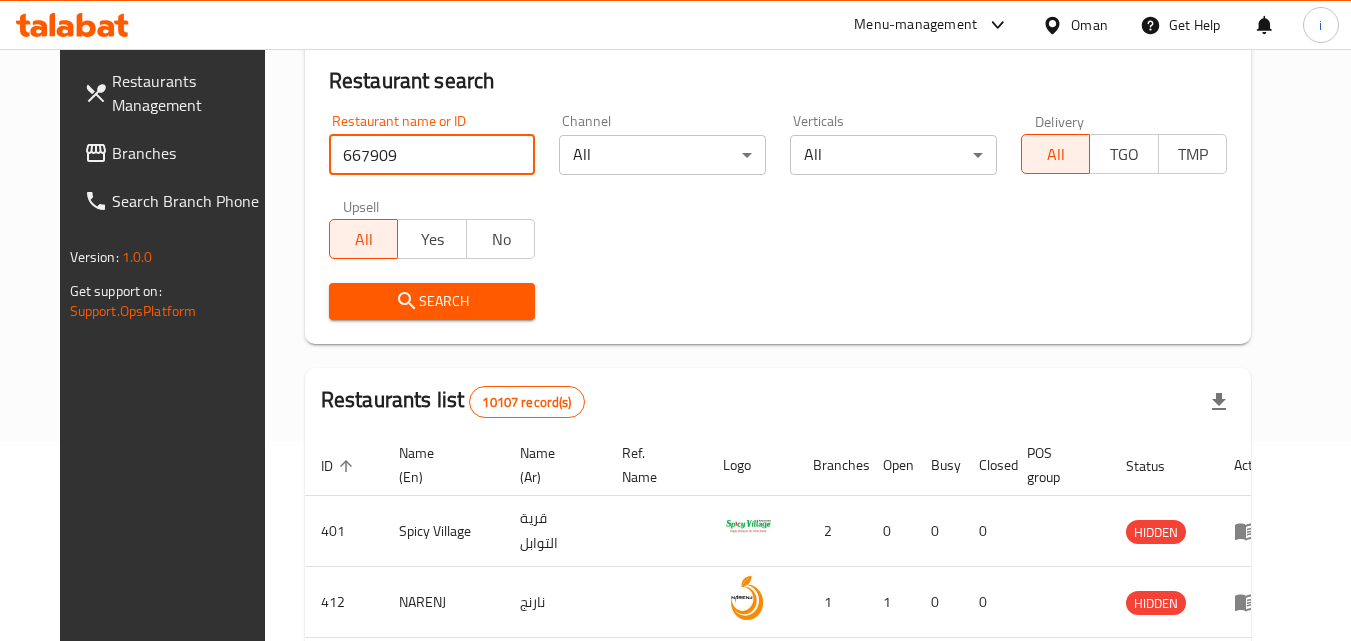 type on "667909" 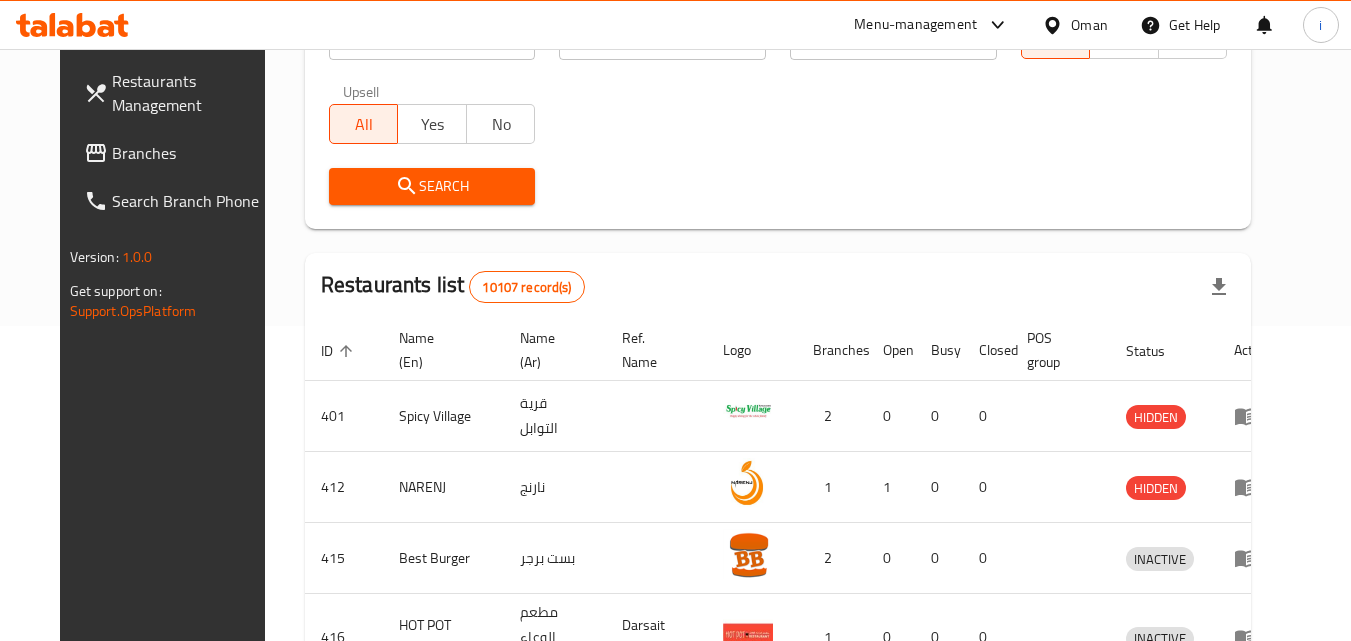 scroll, scrollTop: 400, scrollLeft: 0, axis: vertical 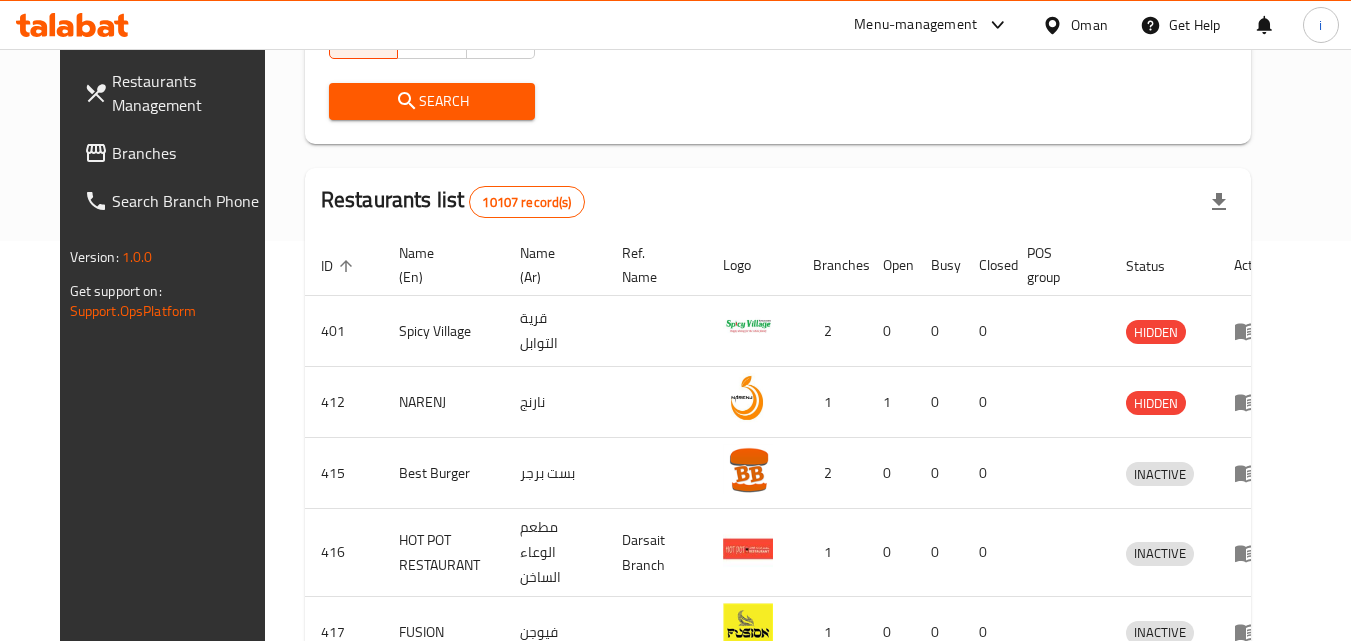 click on "Search" at bounding box center (432, 101) 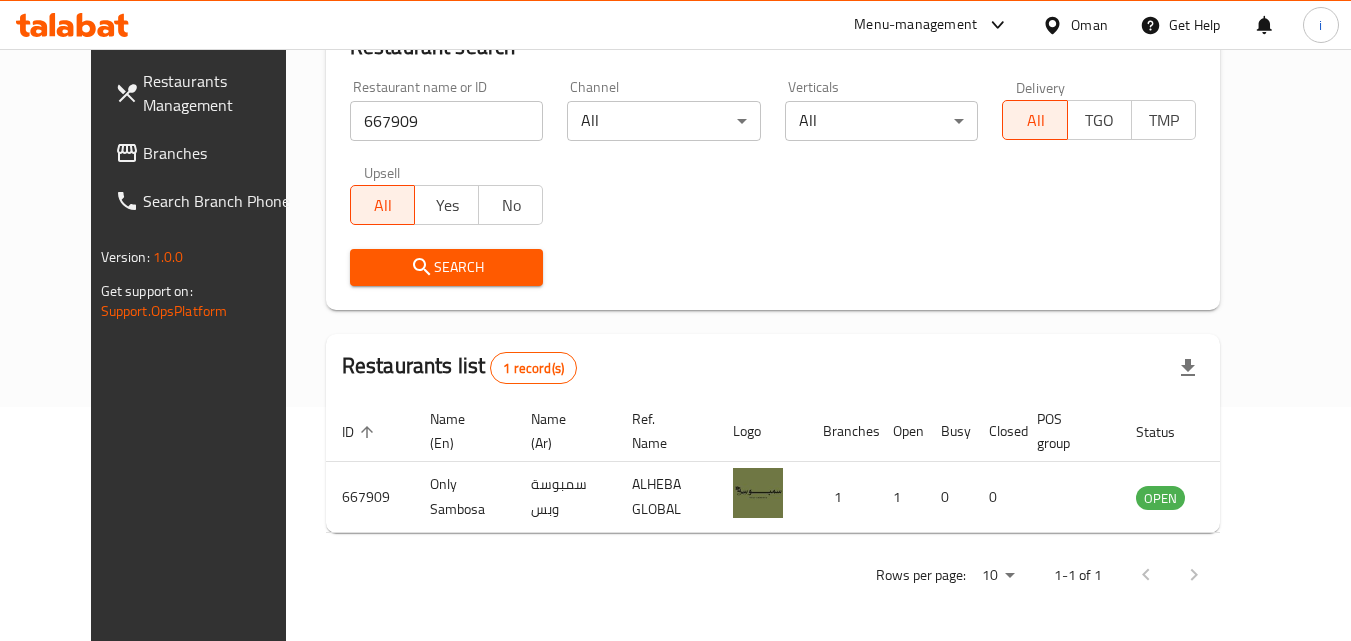 scroll, scrollTop: 234, scrollLeft: 0, axis: vertical 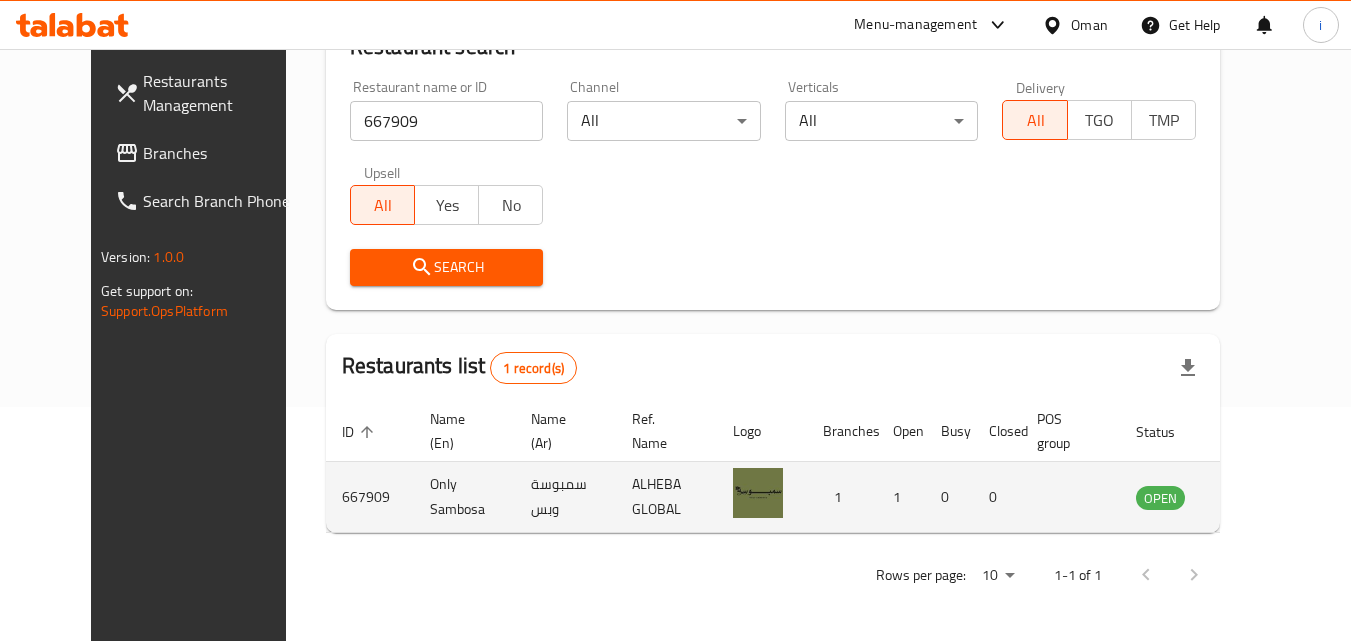 click 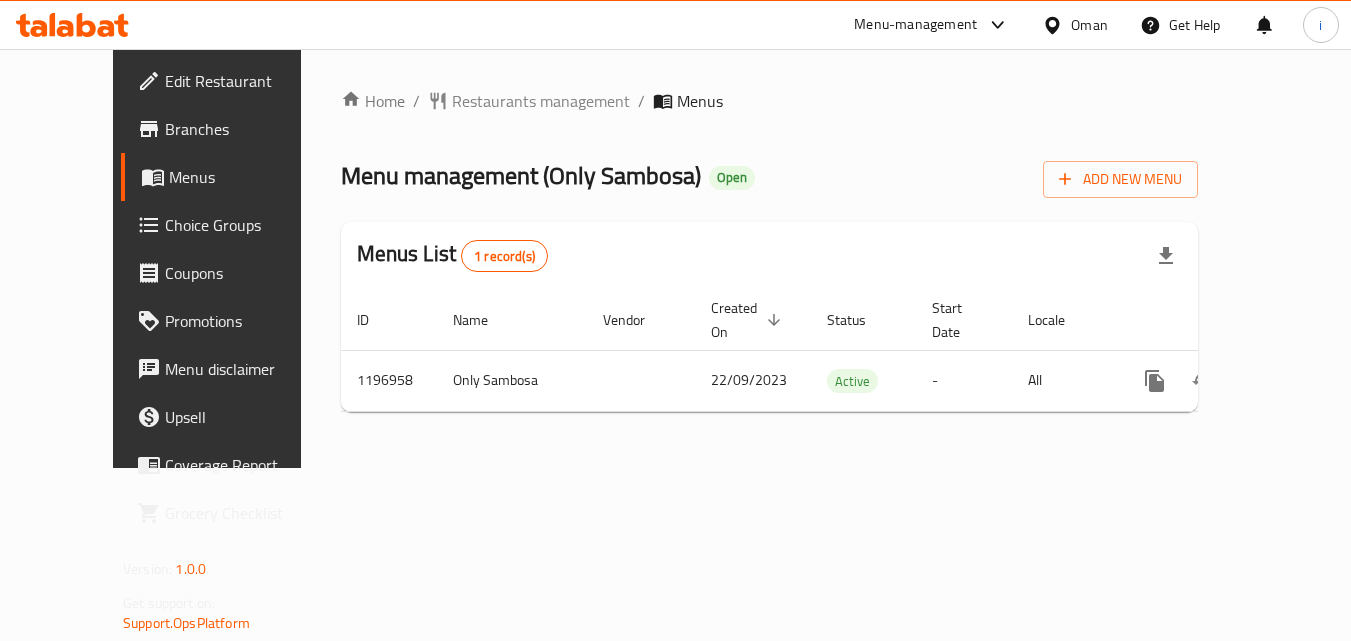 scroll, scrollTop: 0, scrollLeft: 0, axis: both 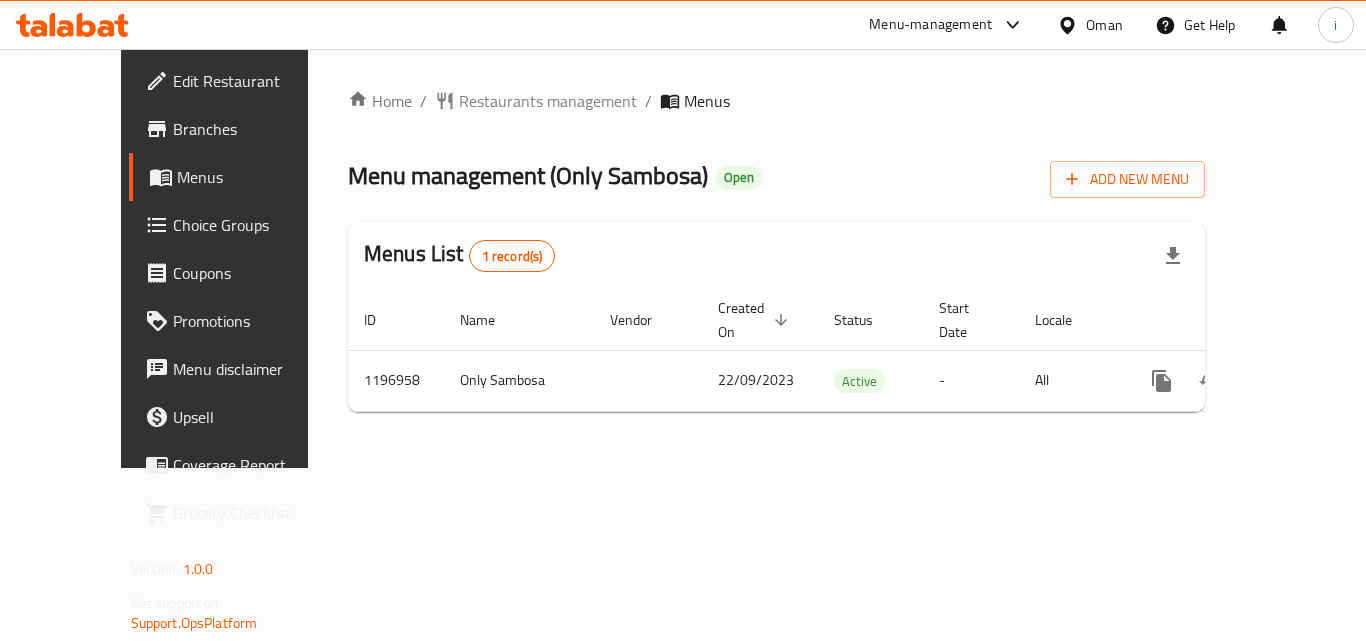 click 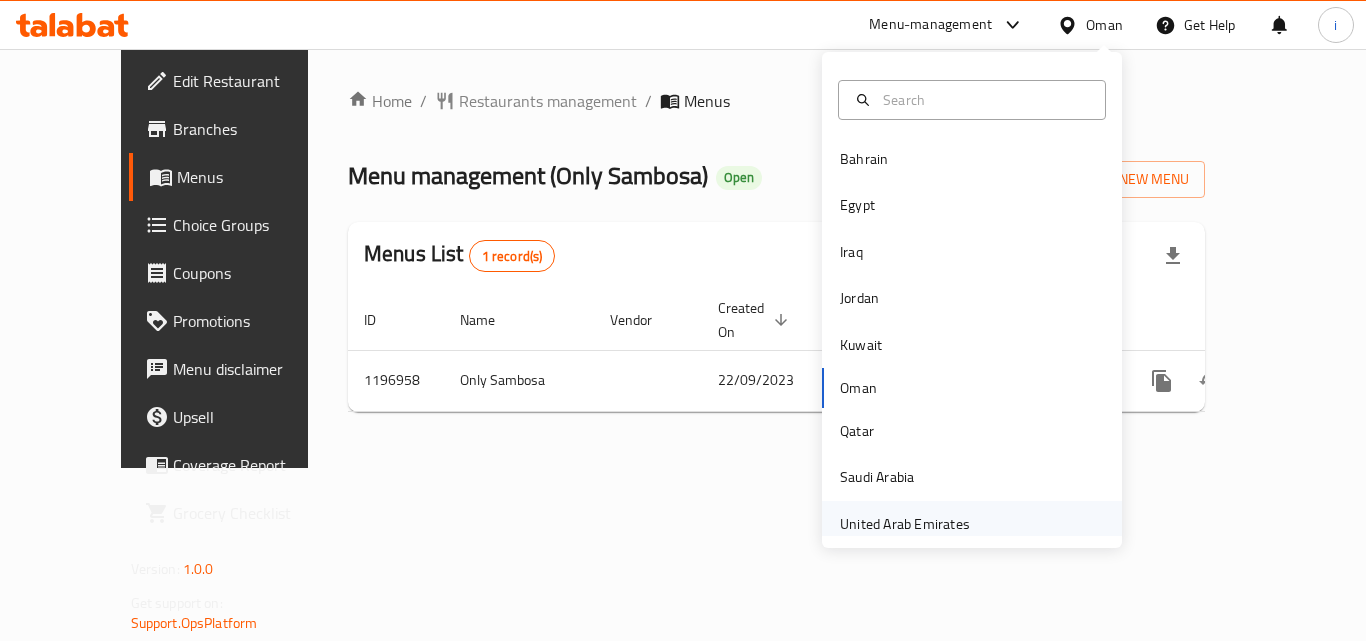 click on "United Arab Emirates" at bounding box center [905, 524] 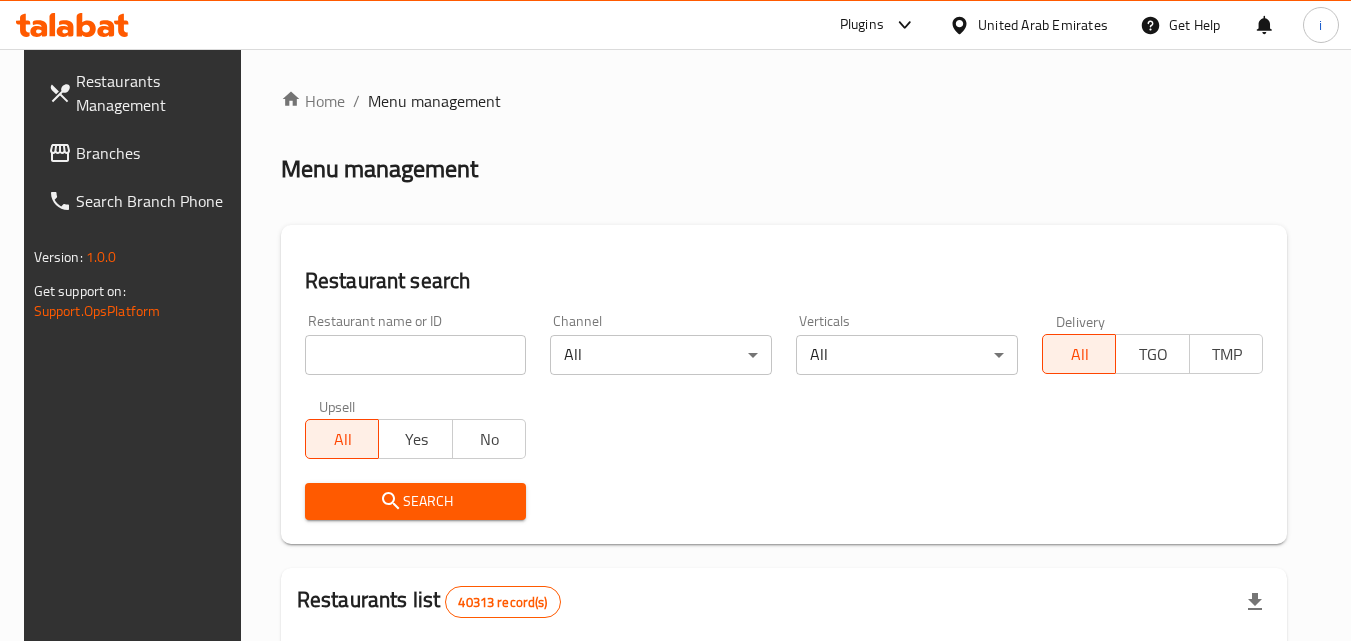 click on "Branches" at bounding box center (155, 153) 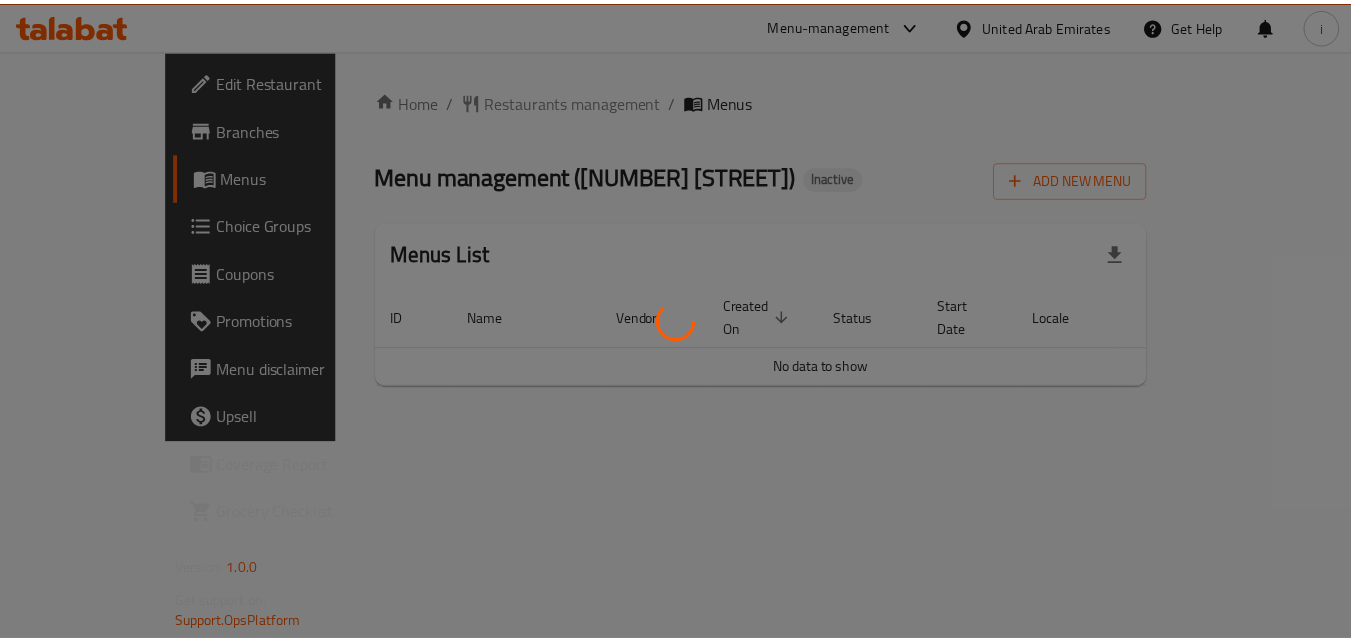 scroll, scrollTop: 0, scrollLeft: 0, axis: both 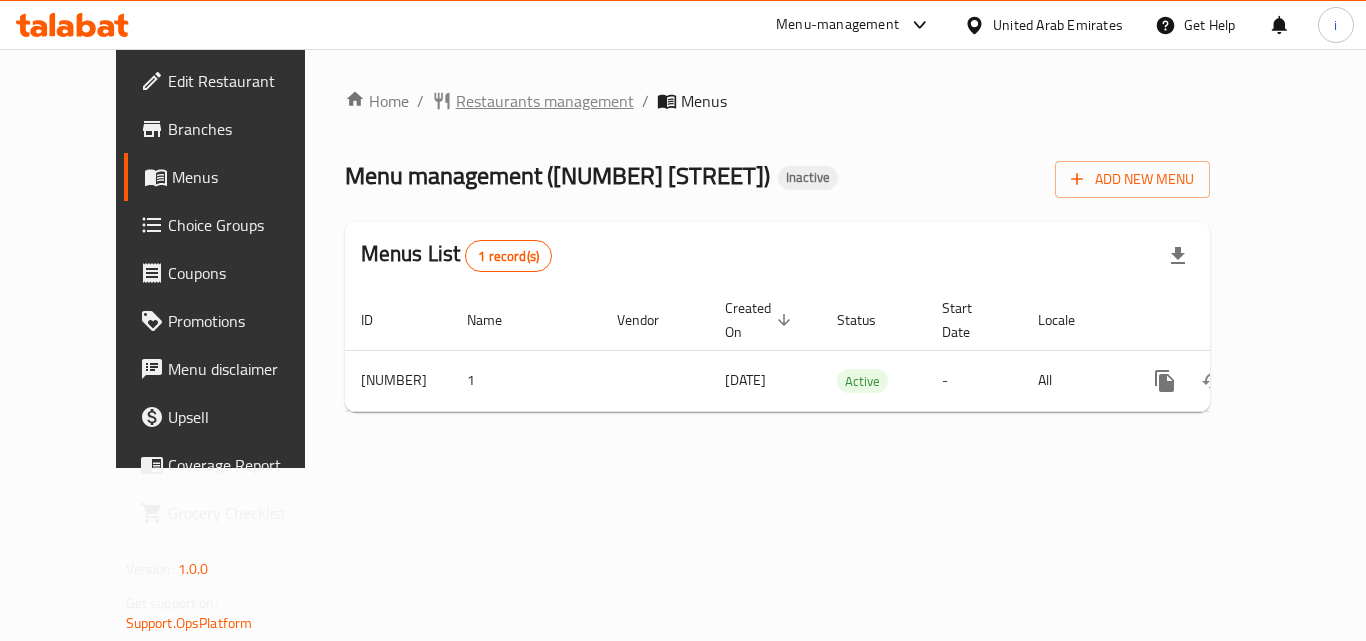click on "Restaurants management" at bounding box center [545, 101] 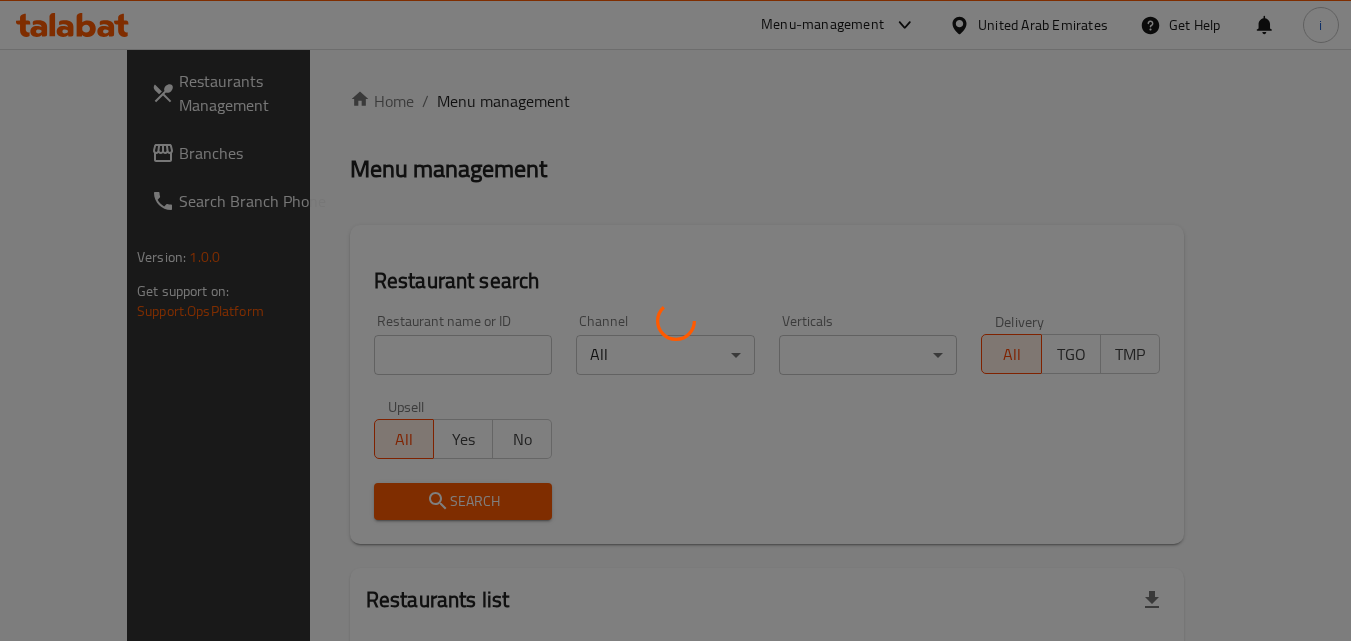click at bounding box center [675, 320] 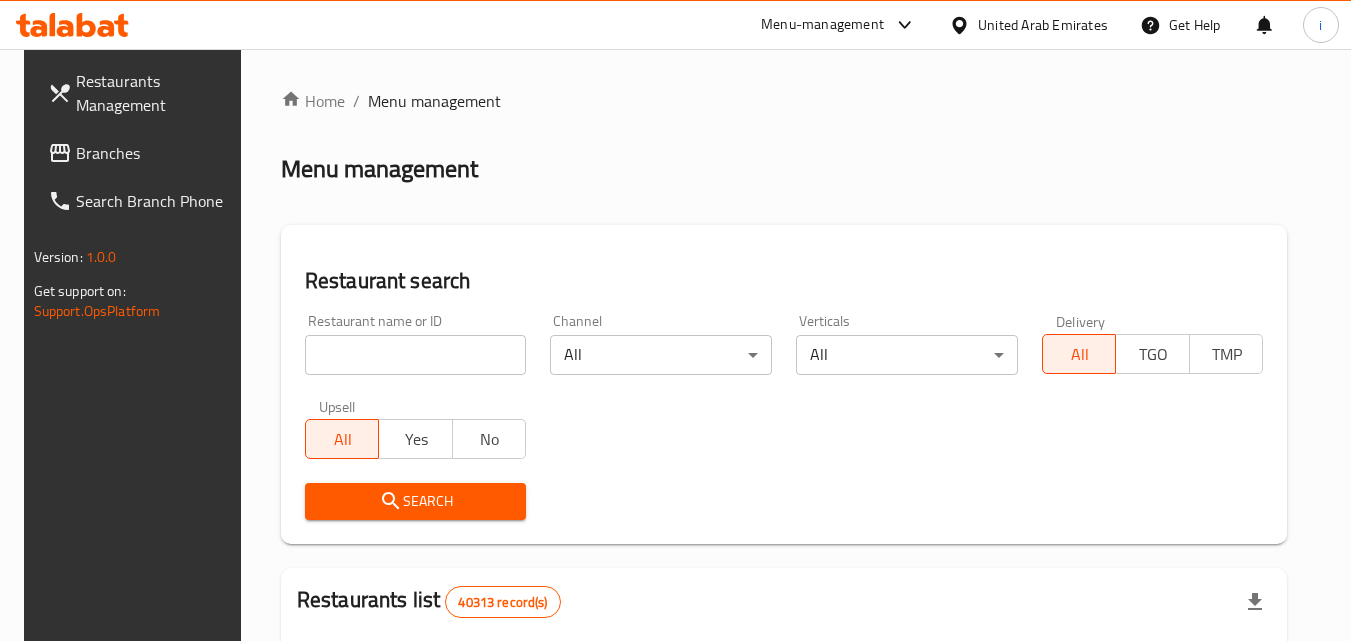 click at bounding box center [416, 355] 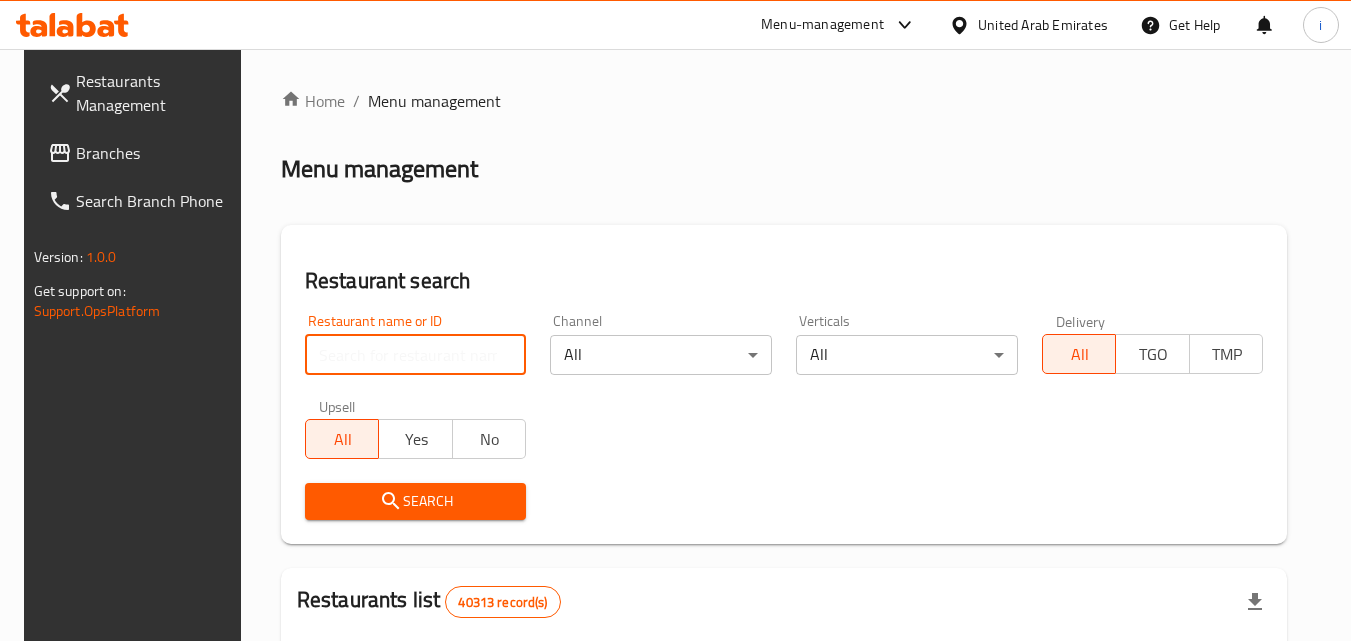 paste on "[NUMBER]" 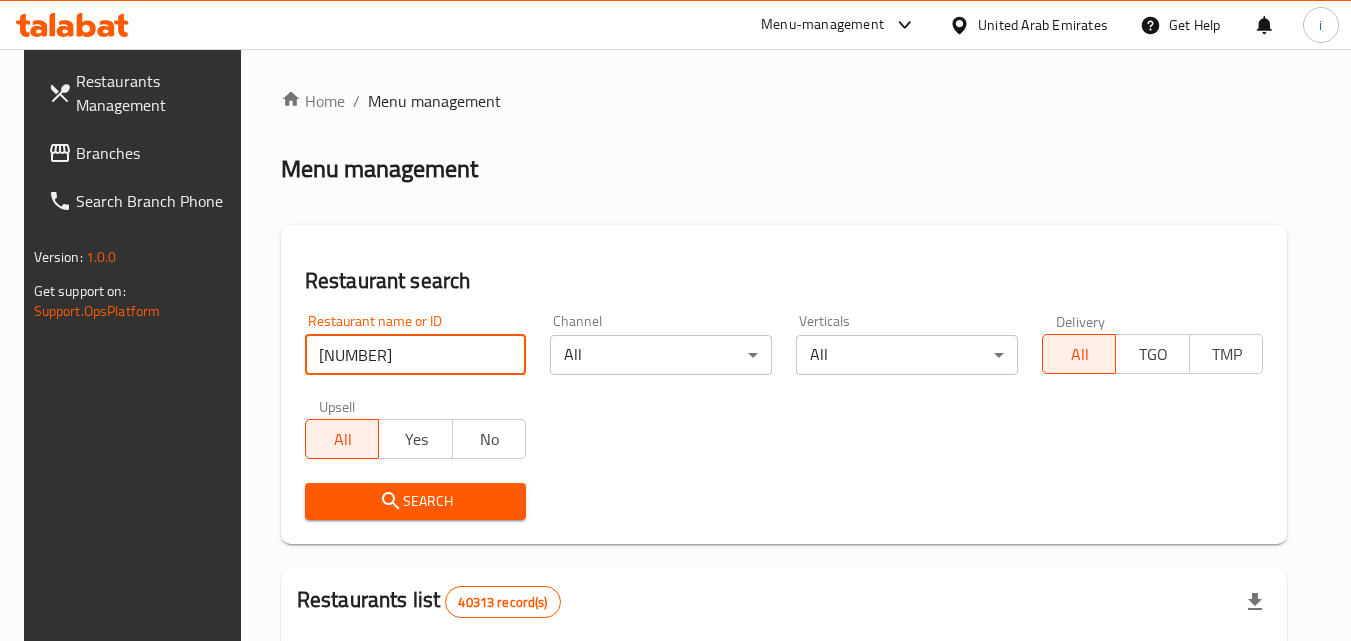 type on "[NUMBER]" 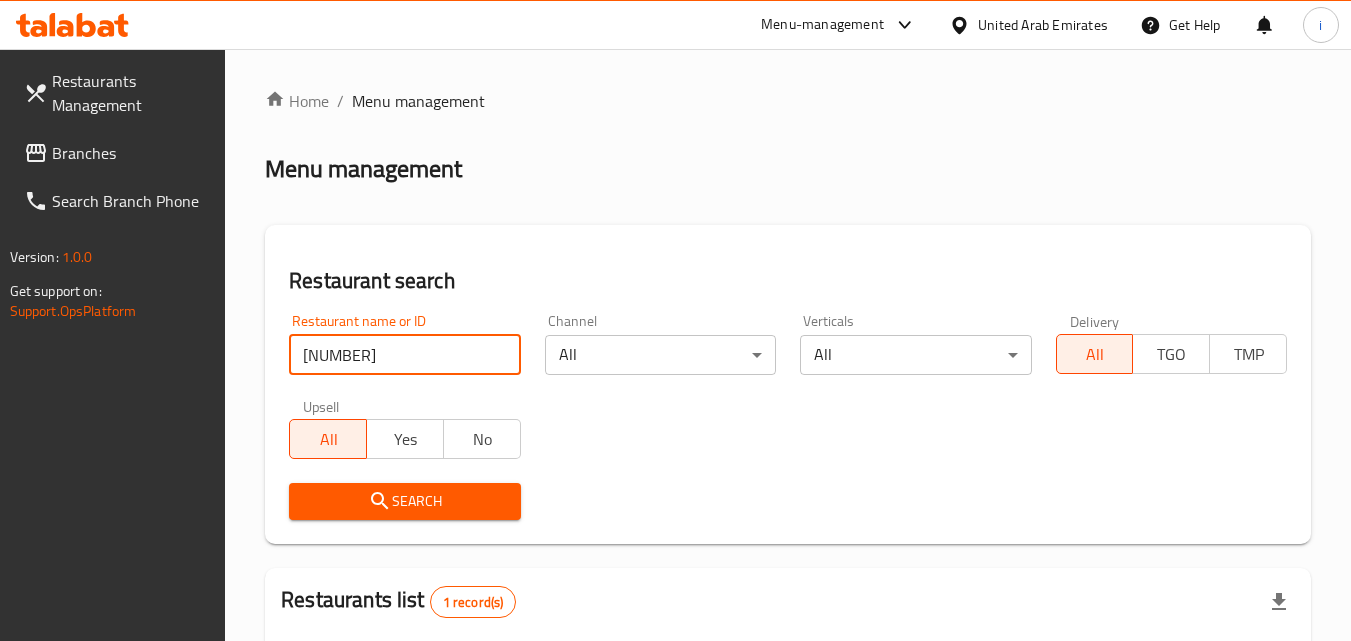scroll, scrollTop: 251, scrollLeft: 0, axis: vertical 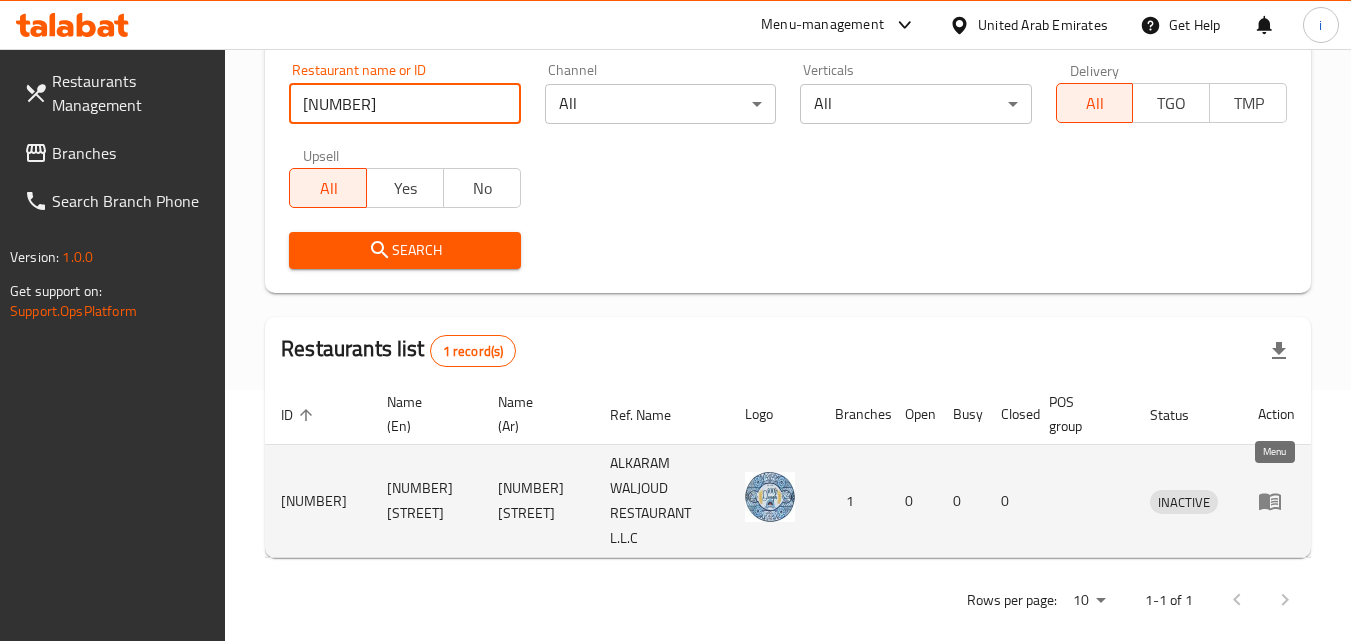click 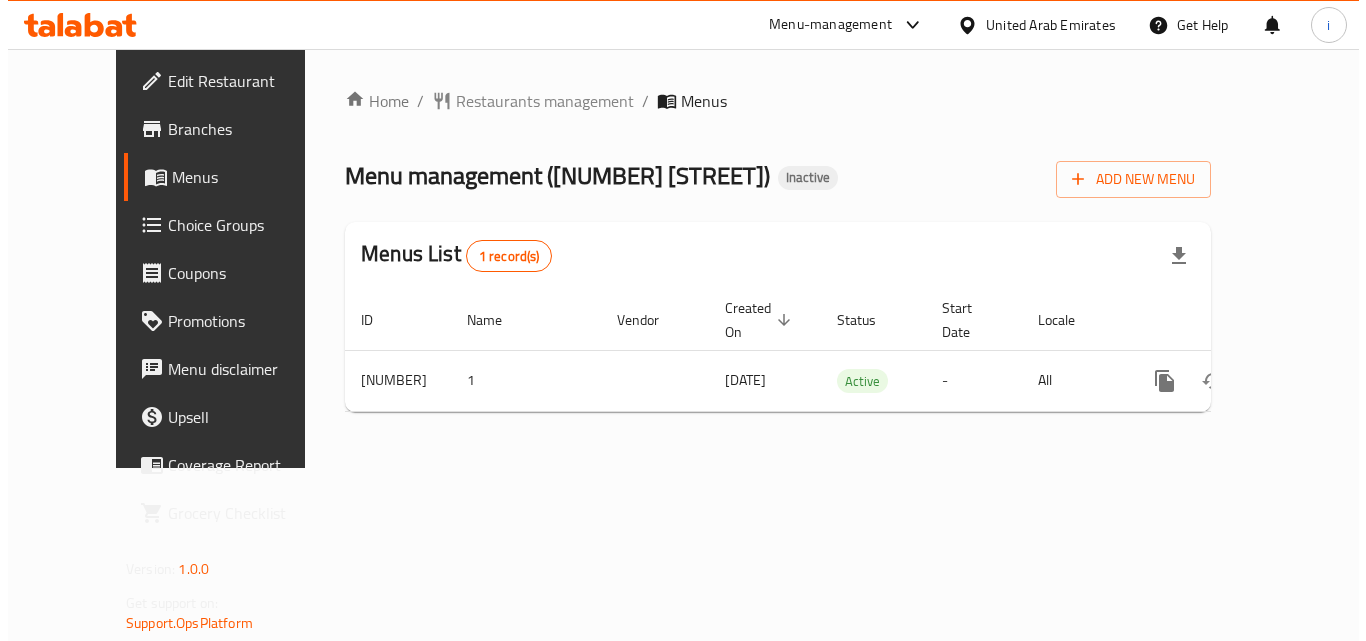 scroll, scrollTop: 0, scrollLeft: 0, axis: both 